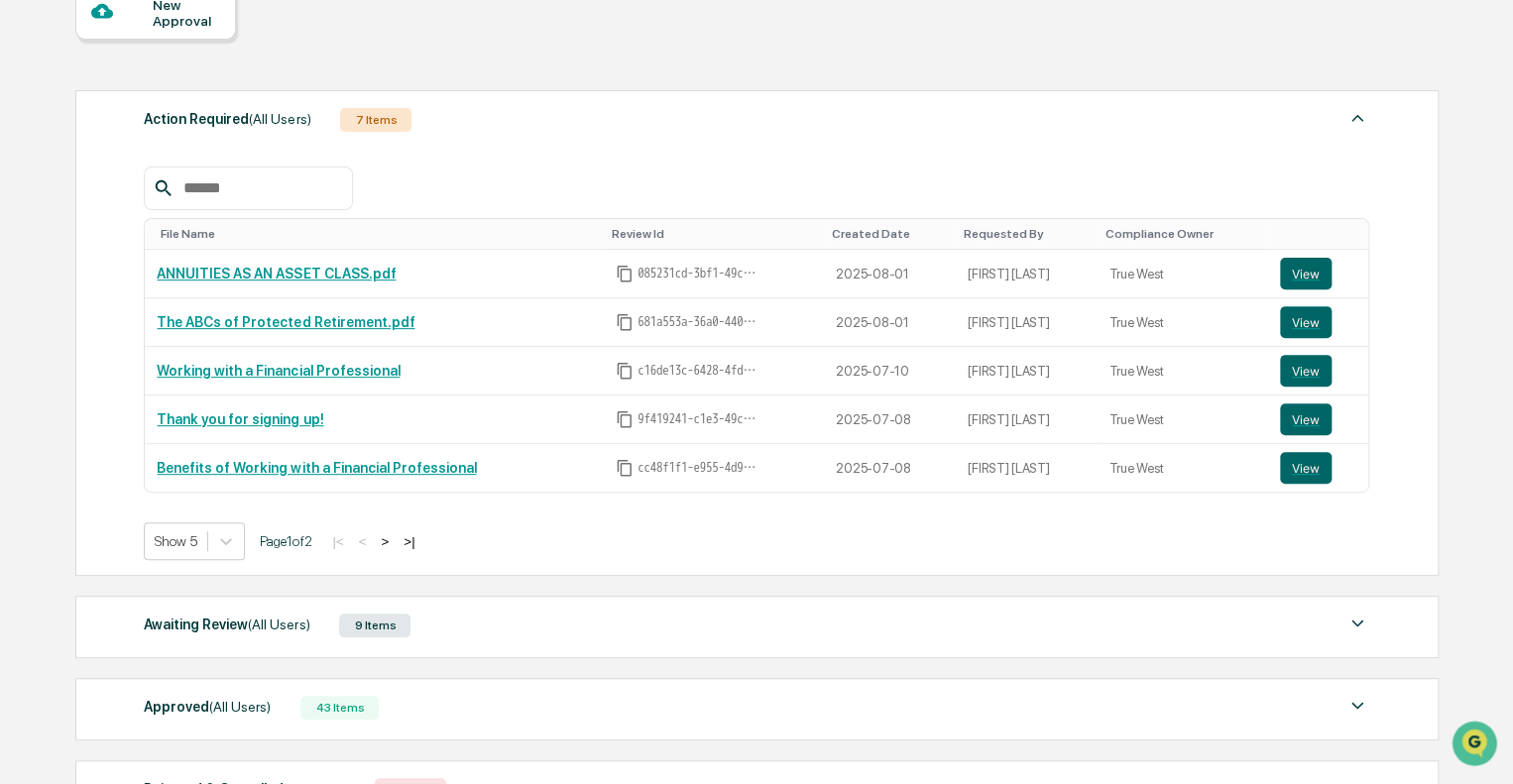 scroll, scrollTop: 392, scrollLeft: 0, axis: vertical 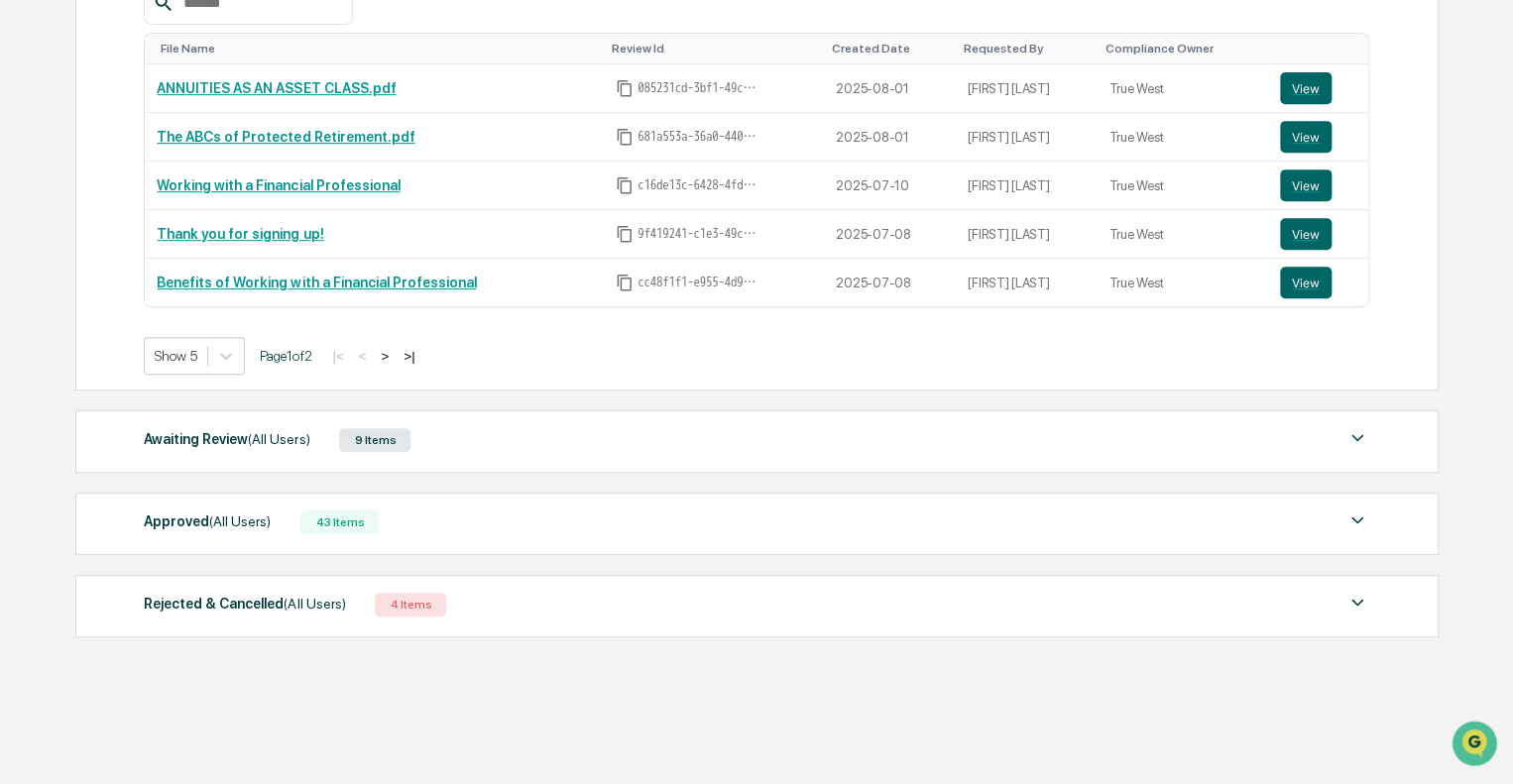 click on "Awaiting Review  (All Users) 9 Items" at bounding box center (756, 440) 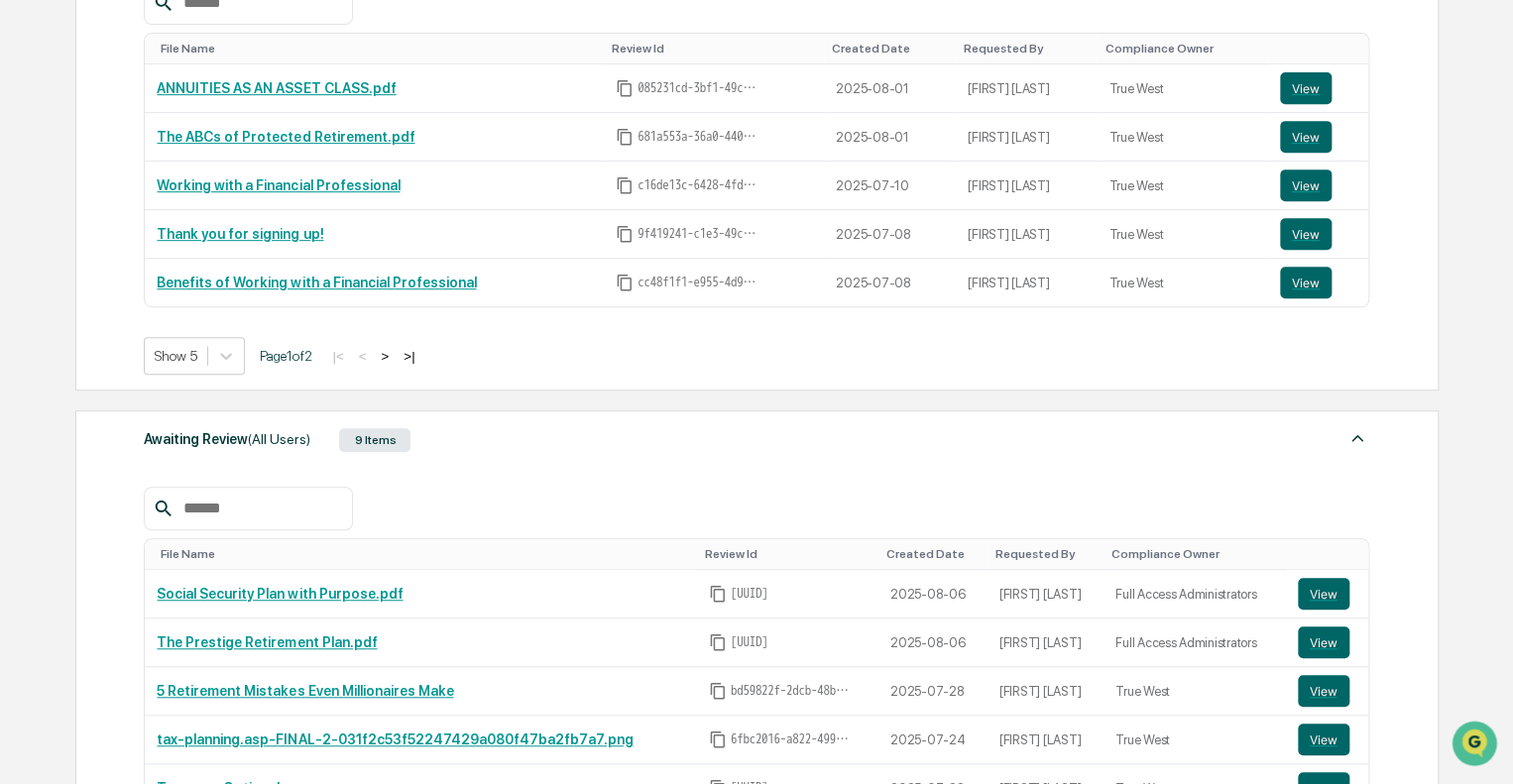 click on "Awaiting Review  (All Users) 9 Items" at bounding box center [756, 440] 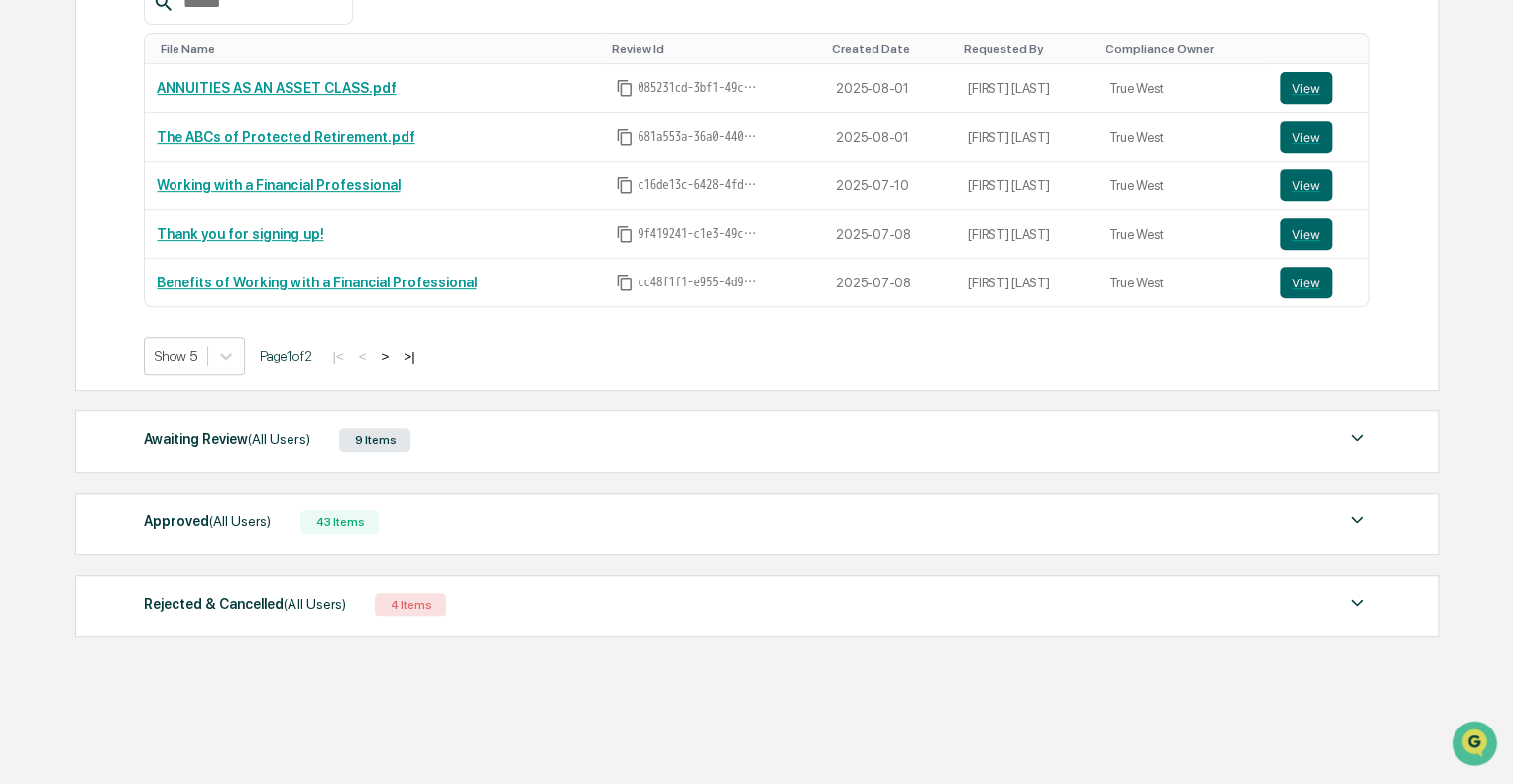 click on "43 Items" at bounding box center (339, 522) 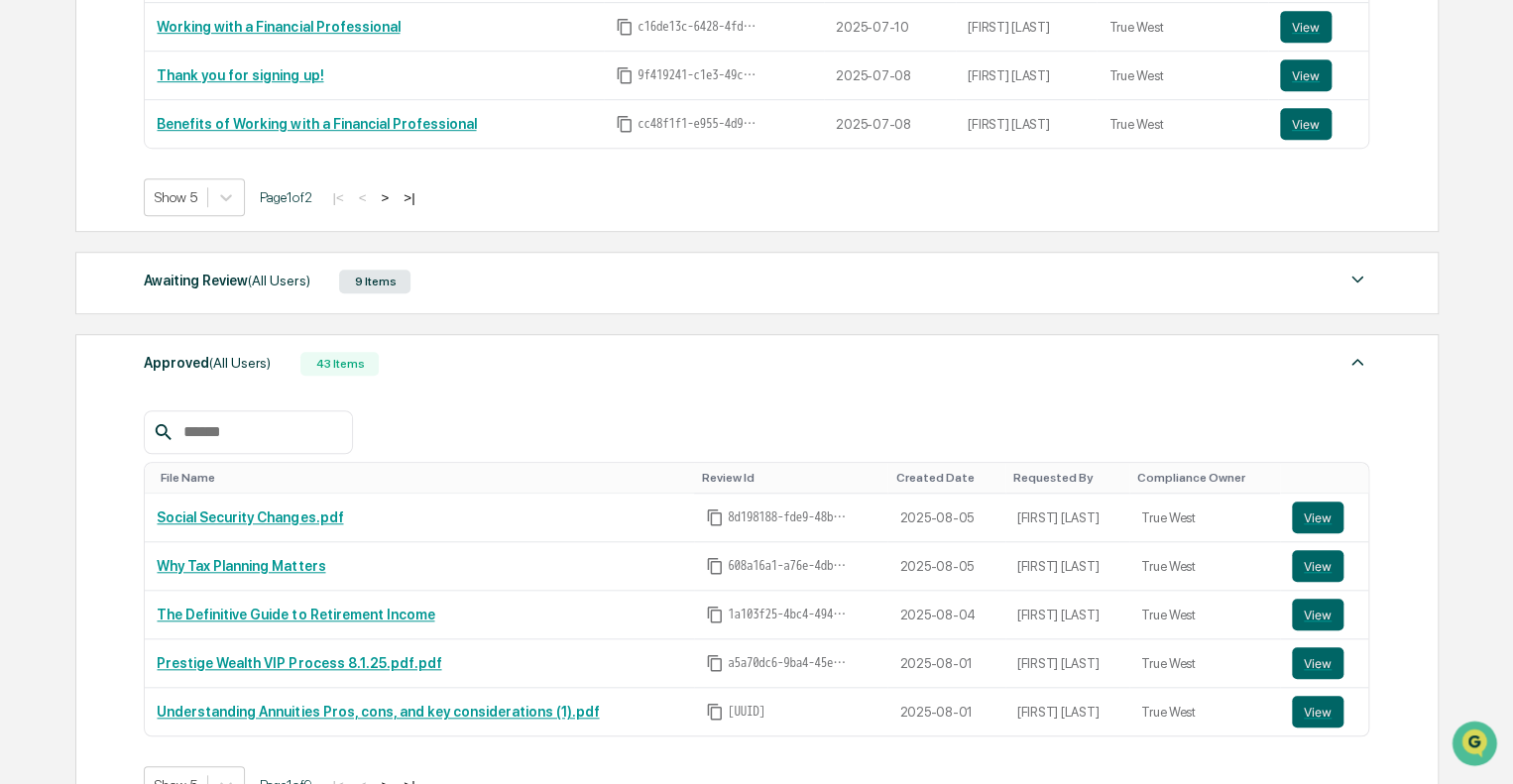 scroll, scrollTop: 690, scrollLeft: 0, axis: vertical 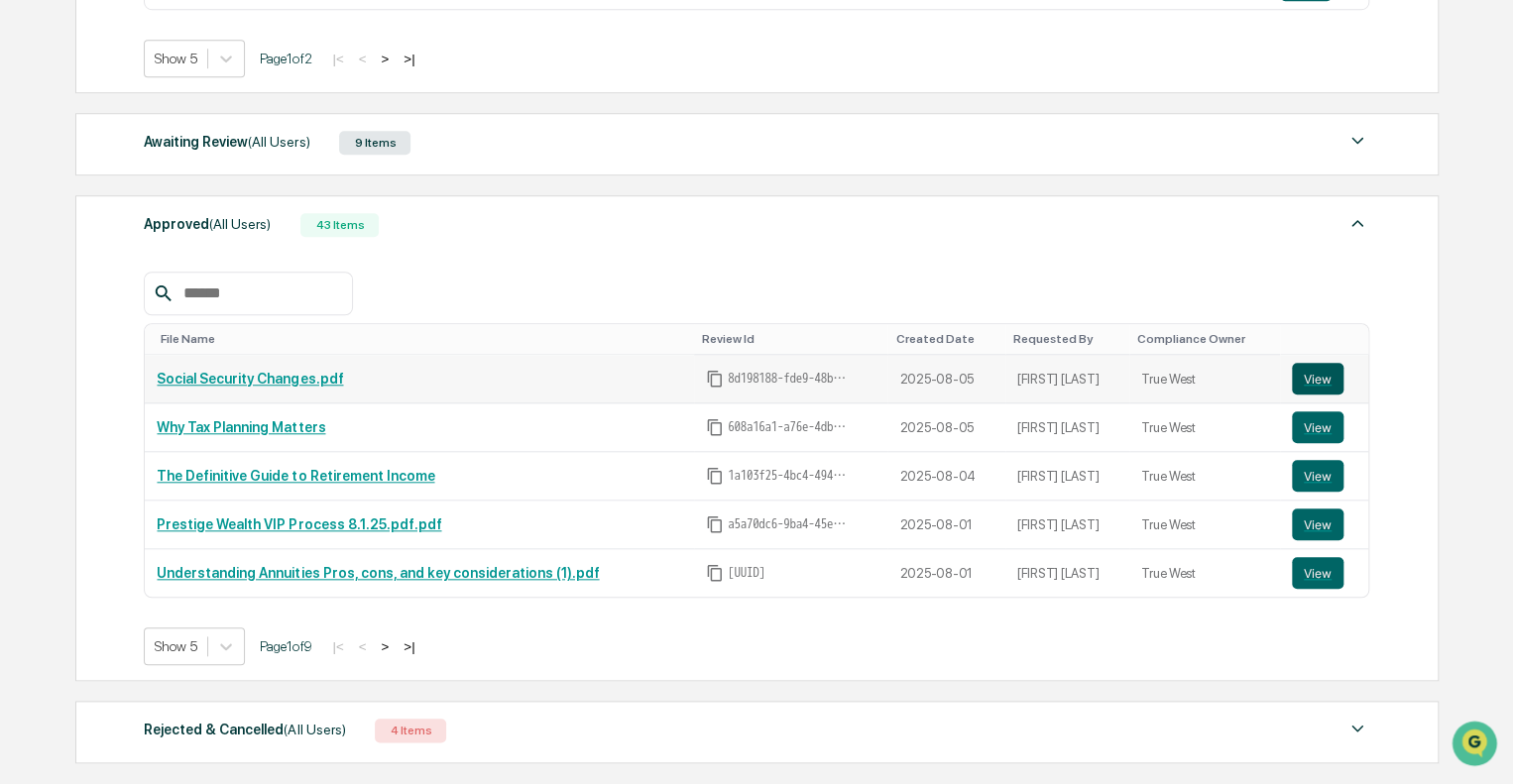 click on "View" at bounding box center (1318, 379) 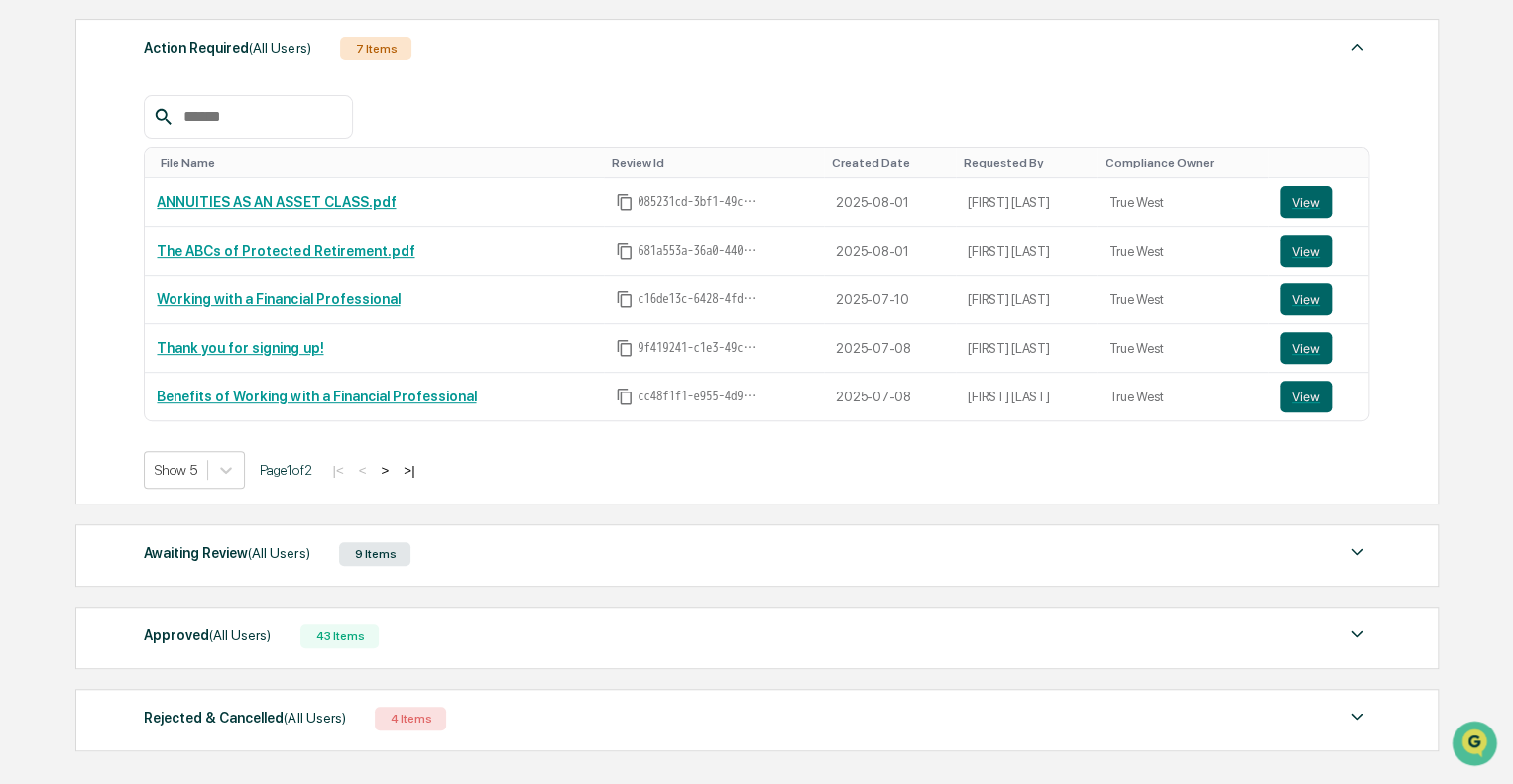 scroll, scrollTop: 392, scrollLeft: 0, axis: vertical 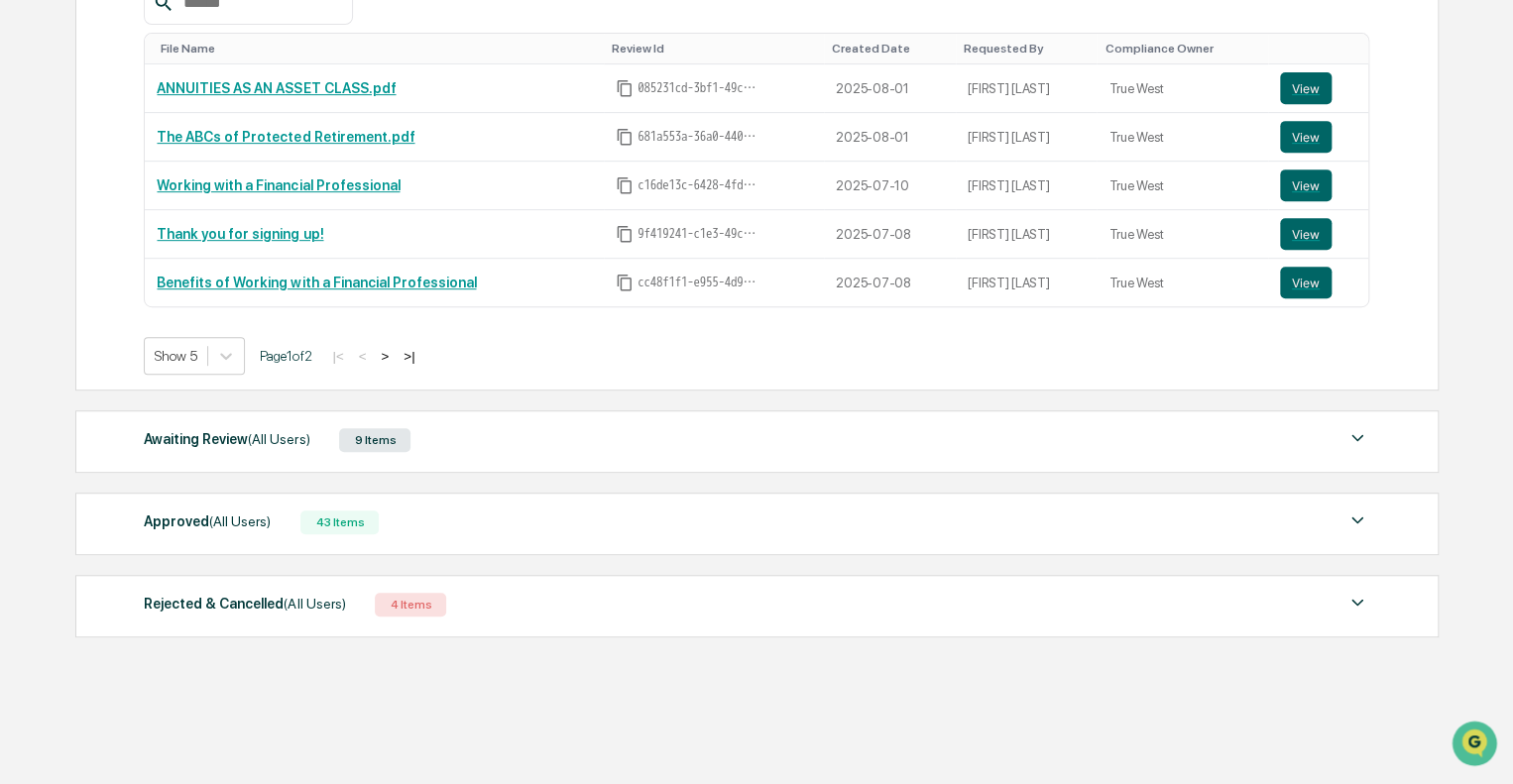click on "(All Users)" at bounding box center (240, 521) 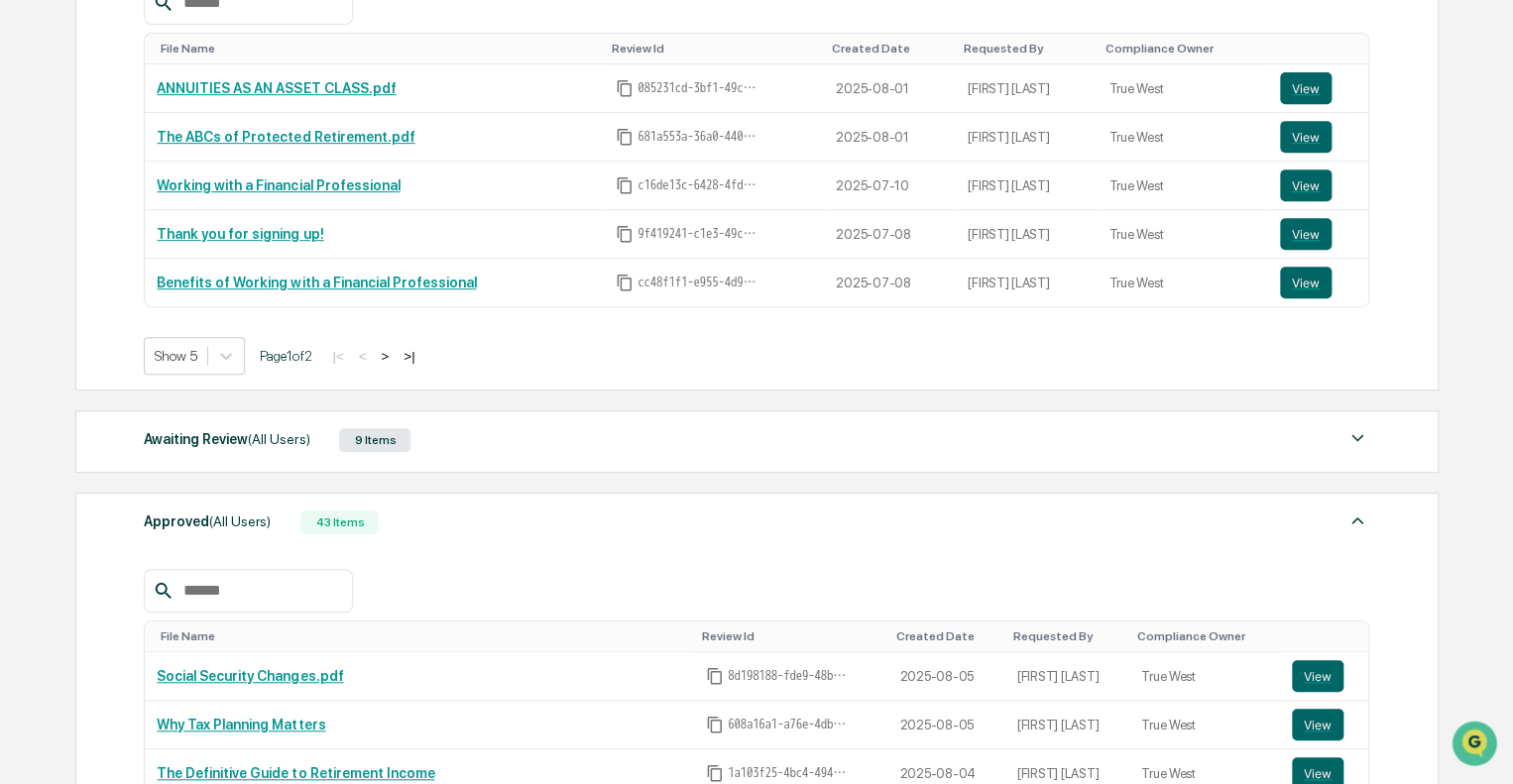 scroll, scrollTop: 591, scrollLeft: 0, axis: vertical 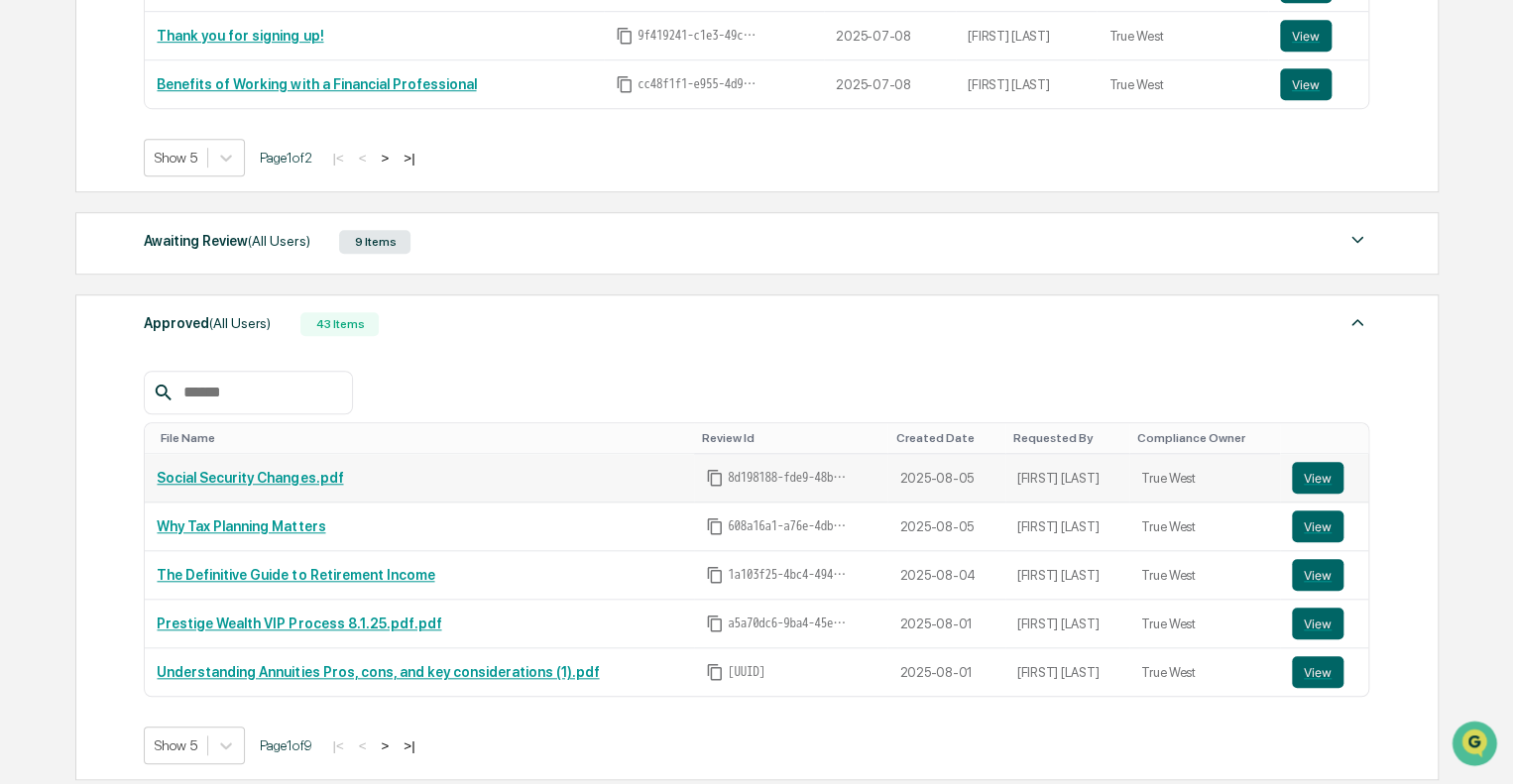 click on "Social Security Changes.pdf" at bounding box center (250, 478) 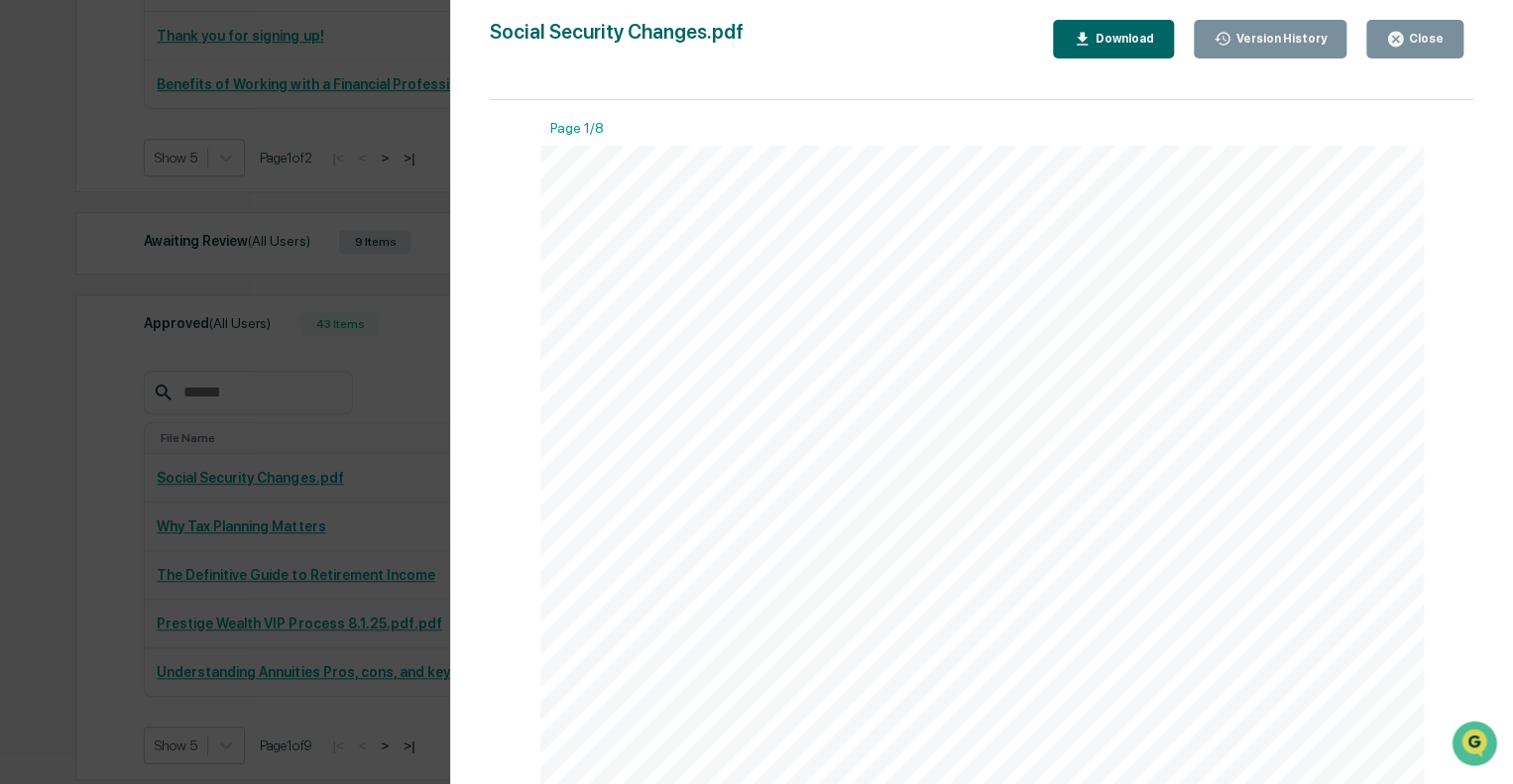 click on "Version History 08/05/2025, 06:53 PM  Hannah Haessig 08/07/2025, 12:27 PM James Mason Social Security Changes.pdf   Close   Version History   Download Page 1/8 GOOD DECISIONS Getting the most from Social Security Page 2/8 2 · GETTING THE MOST FROM SOCIAL SECURITY BECAUSE ALMOST 75% CHOOSE SECURITY RETIREMENT BENEFITS BEFORE   THEIR FULL RETIREMENT AGE*. * www.ssa.gov Your Retirement Security With each passing day ten thousand more Americans turn   AGE 65 . But while “65” is synonymous with retirement, in terms of claiming Social Security benefits,   AGE 65 has little meaning for almost three-quarters of us. WHY? For some, making the decision to claim retirement benefits early may be right choice. But by claiming benefits early, millions of people could be losing out on tens-of-thousands, or even hundreds of thousands of dollars. Can you afford to wait? Or, is the appeal of claiming retirement benefits early just too strong? Knowing how Social Security works, and what come. Page 3/8 NOTHING NEW." at bounding box center (756, 392) 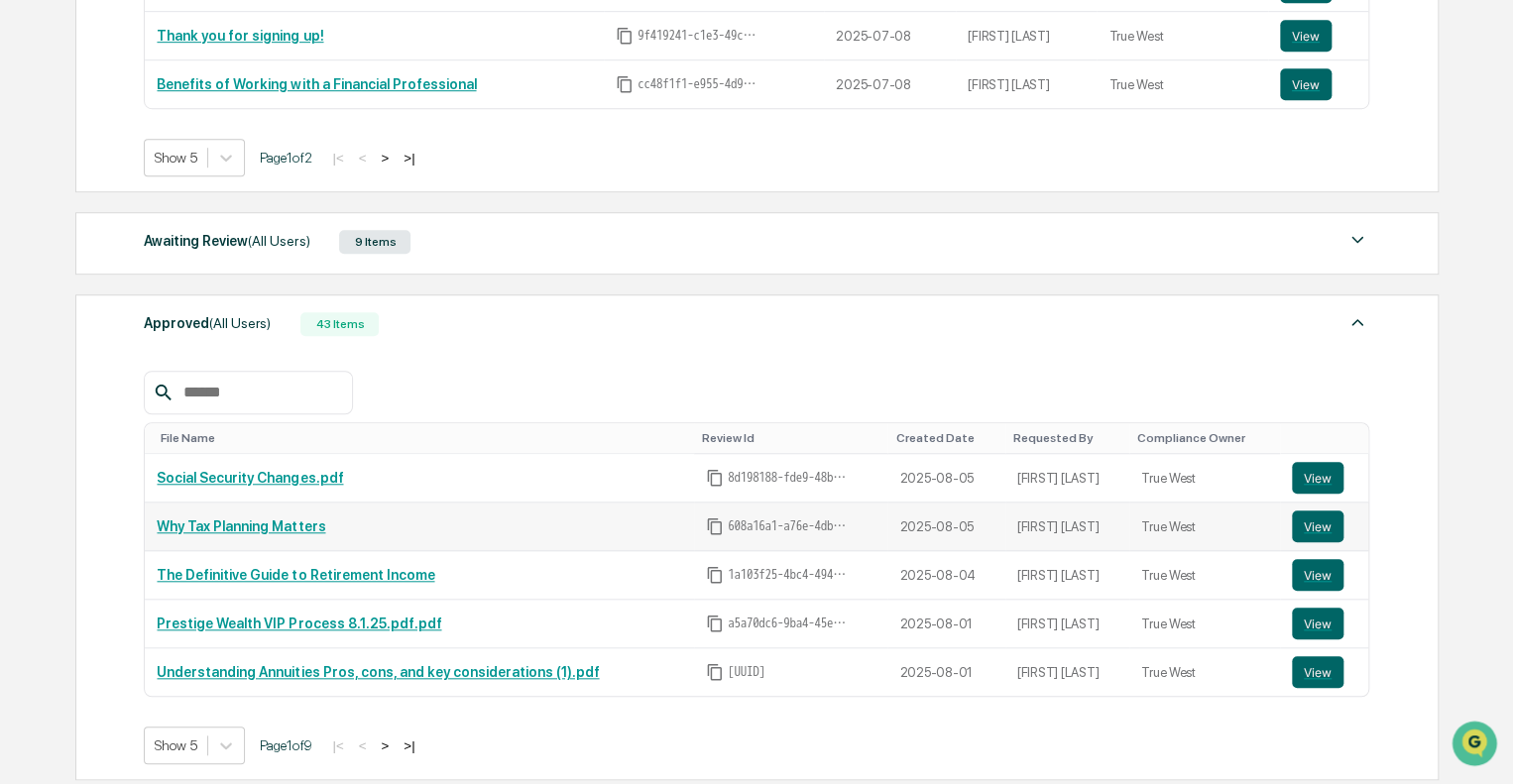 click on "Why Tax Planning Matters" at bounding box center [241, 526] 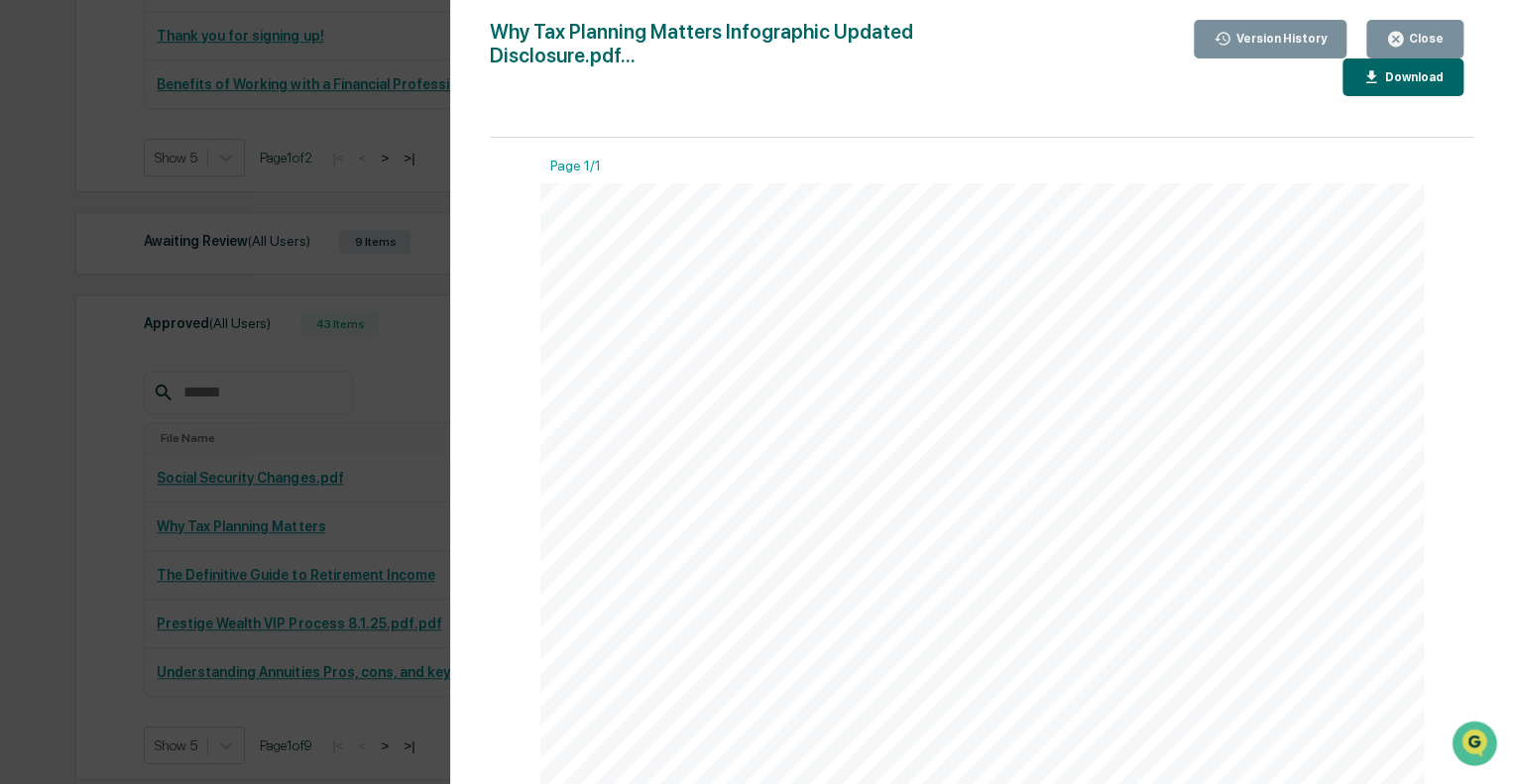 click on "Version History 08/05/2025, 05:32 PM  Hannah Haessig 08/07/2025, 12:26 PM James Mason Why Tax Planning Matters Infographic Updated Disclosure.pdf...   Close   Version History   Download Page 1/1 WHY IS TAX PLANNING IMPORTANT? Taxes touch every part of your financial life. Your tax return is a financial fingerprint: it's completely unique to you, complete with valuable clues and information, all of which is buried in dozens of pages and hundreds of numbers. Understanding your return equips us to have more valuable and actionable conversations with you. WHO IS TAX PLANNING FOR? An electronic PDF copy of your most recent tax return. That’s it! Tax planning refers to our review of your tax return to identify potential planning opportunities - both now and in the future - to keep your lifetime tax liability as low as possible. Our firm offers annual tax planning as part of our comprehensive financial planning service. While often overlooked, robust tax planning is one of the most valuable pieces of a liability." at bounding box center (756, 392) 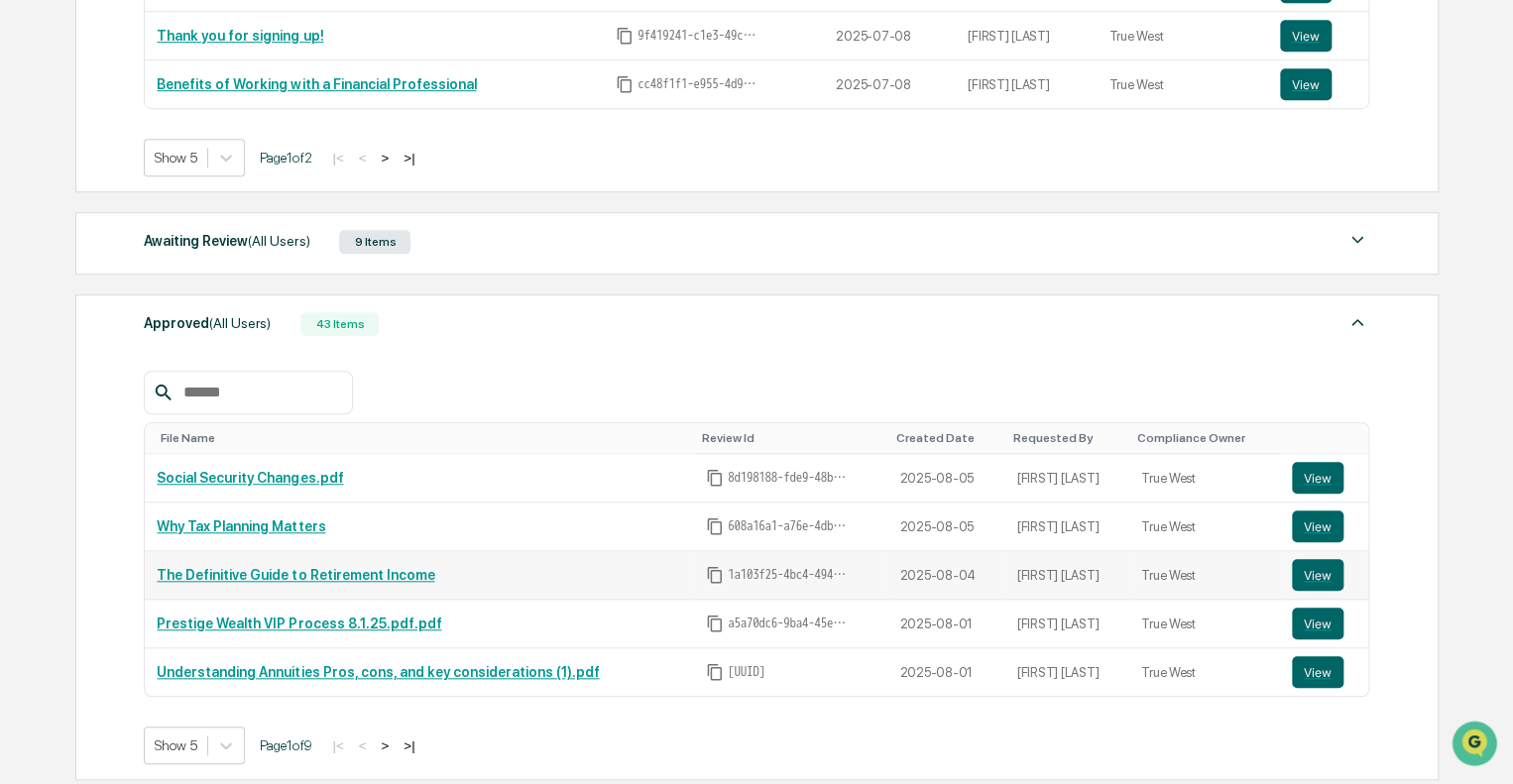 click on "The Definitive Guide to Retirement Income" at bounding box center [295, 575] 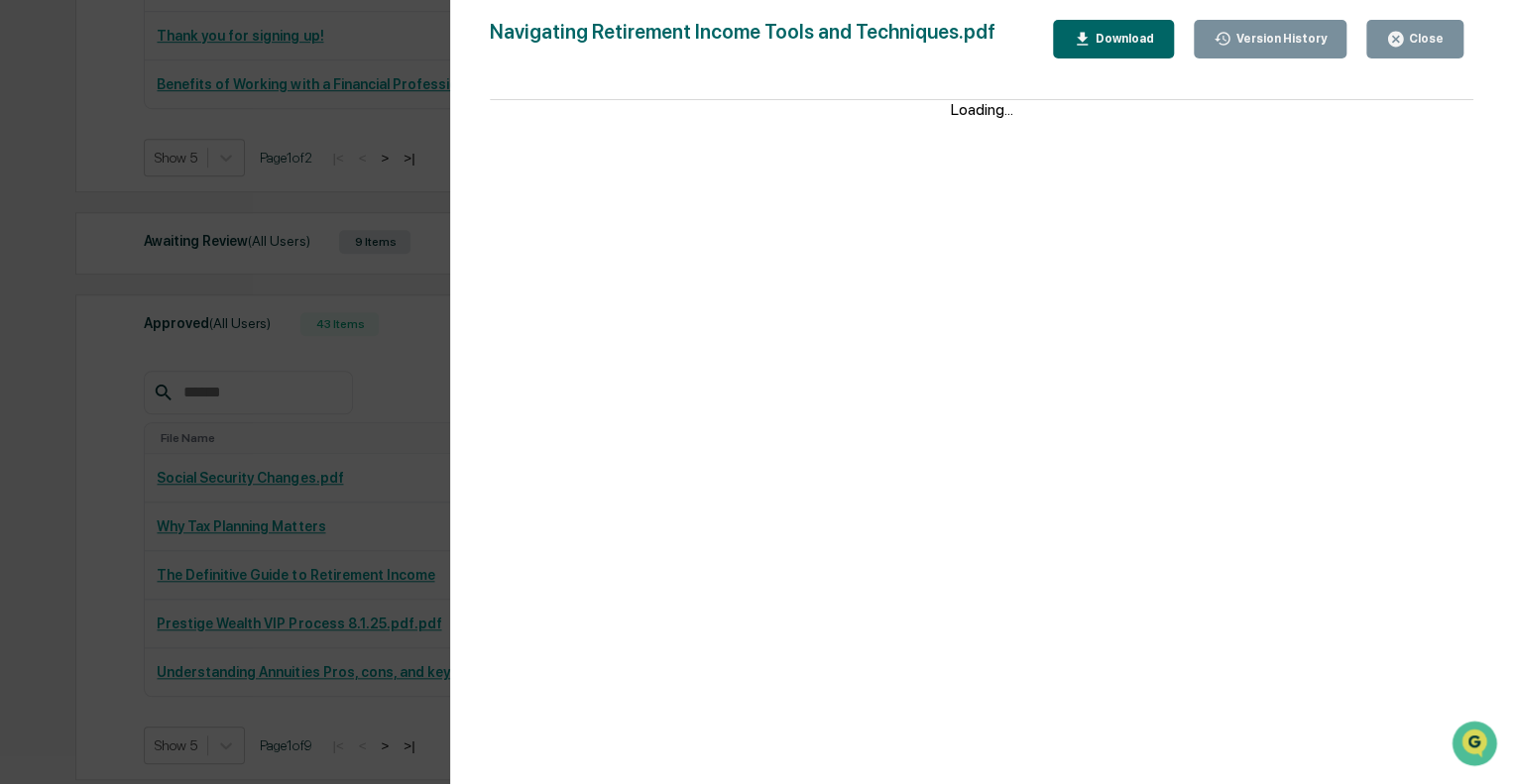 click on "Version History 08/04/2025, 09:23 PM  Hannah Haessig 08/04/2025, 04:50 PM  Hannah Haessig 08/07/2025, 12:24 PM James Mason Navigating Retirement Income Tools and Techniques.pdf   Close   Version History   Download Loading..." at bounding box center (756, 392) 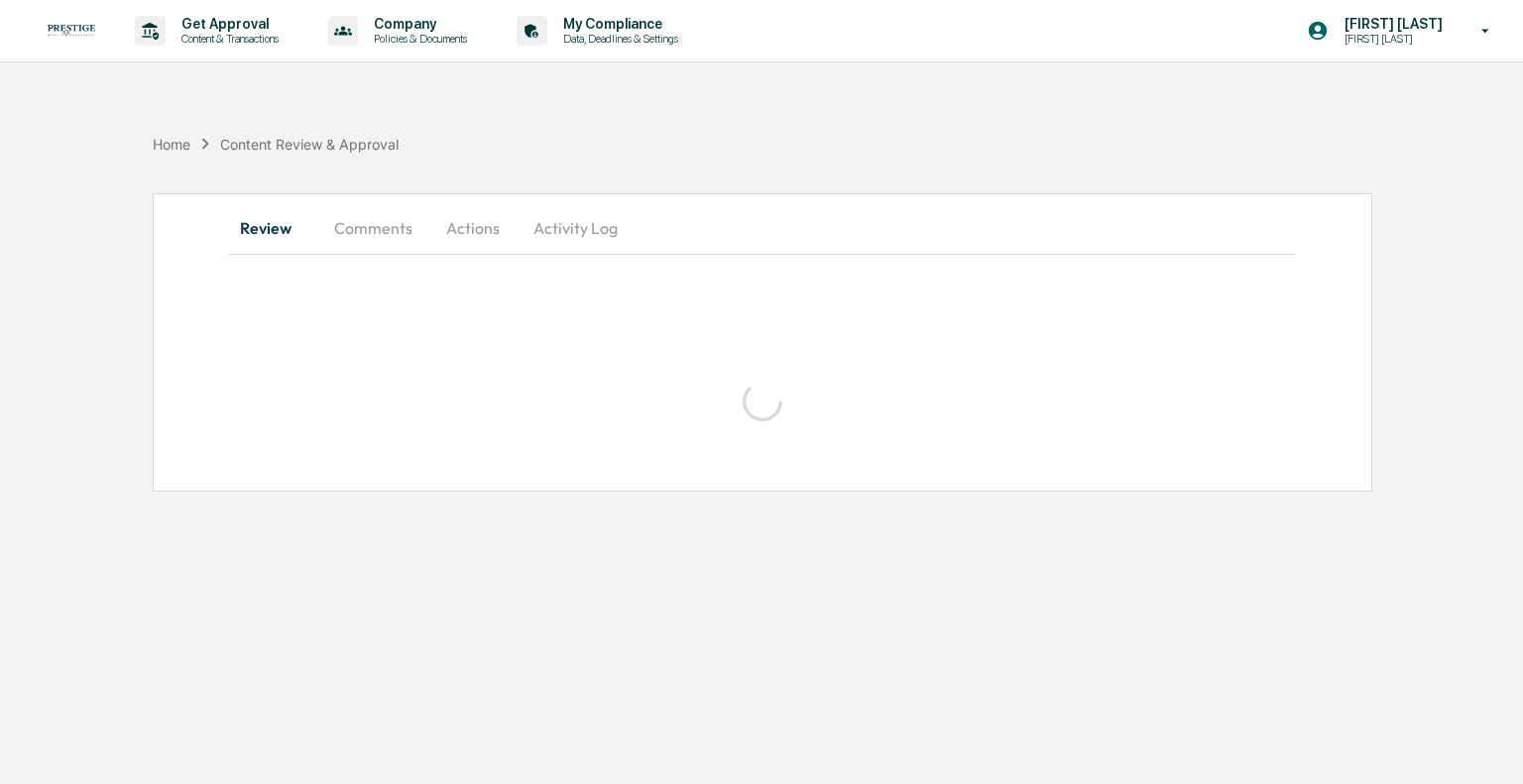 scroll, scrollTop: 0, scrollLeft: 0, axis: both 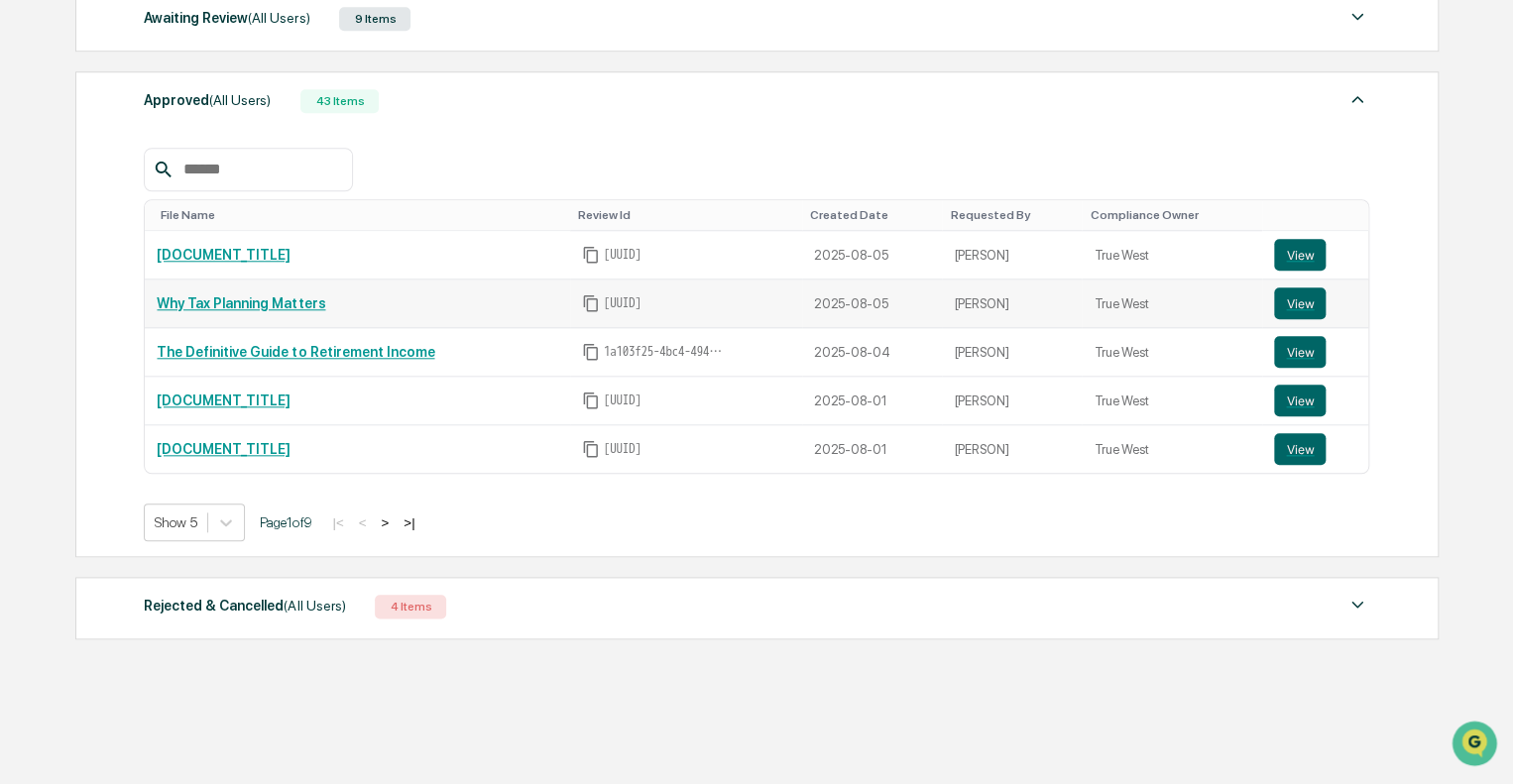 click on "Why Tax Planning Matters" at bounding box center [241, 303] 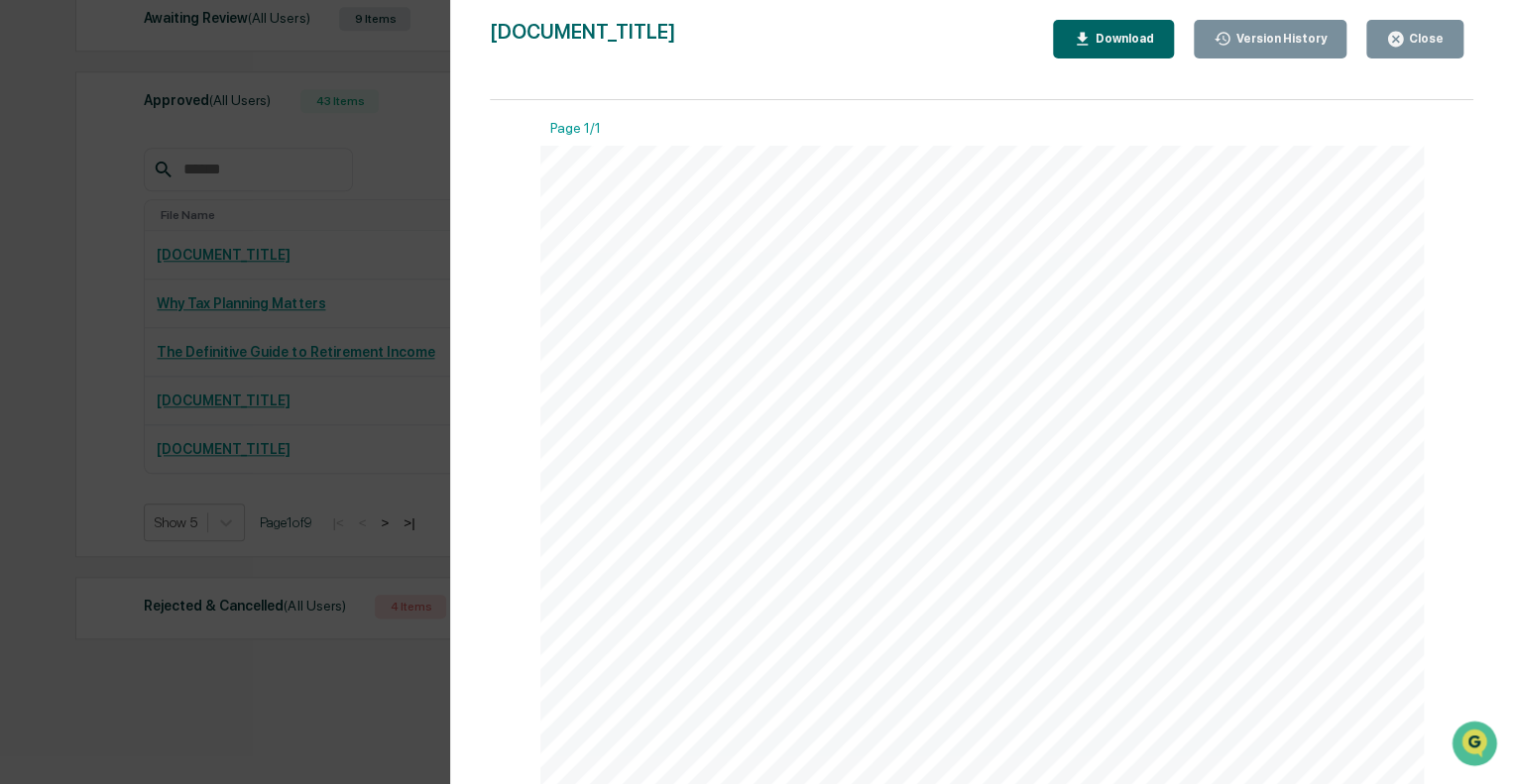click on "Version History [DATE], [TIME] [PERSON] [DATE], [TIME] [PERSON] Why Tax Planning Matters Infographic Updated Disclosure.pdf...   Close   Version History   Download Page 1/1 WHY IS TAX PLANNING IMPORTANT? Taxes touch every part of your financial life. Your tax return is a financial fingerprint: it's completely unique to you, complete with valuable clues and information, all of which is buried in dozens of pages and hundreds of numbers. Understanding your return equips us to have more valuable and actionable conversations with you. WHO IS TAX PLANNING FOR? An electronic PDF copy of your most recent tax return. That’s it! Tax planning refers to our review of your tax return to identify potential planning opportunities - both now and in the future - to keep your lifetime tax liability as low as possible. Our firm offers annual tax planning as part of our comprehensive financial planning service. While often overlooked, robust tax planning is one of the most valuable pieces of a liability." at bounding box center (756, 392) 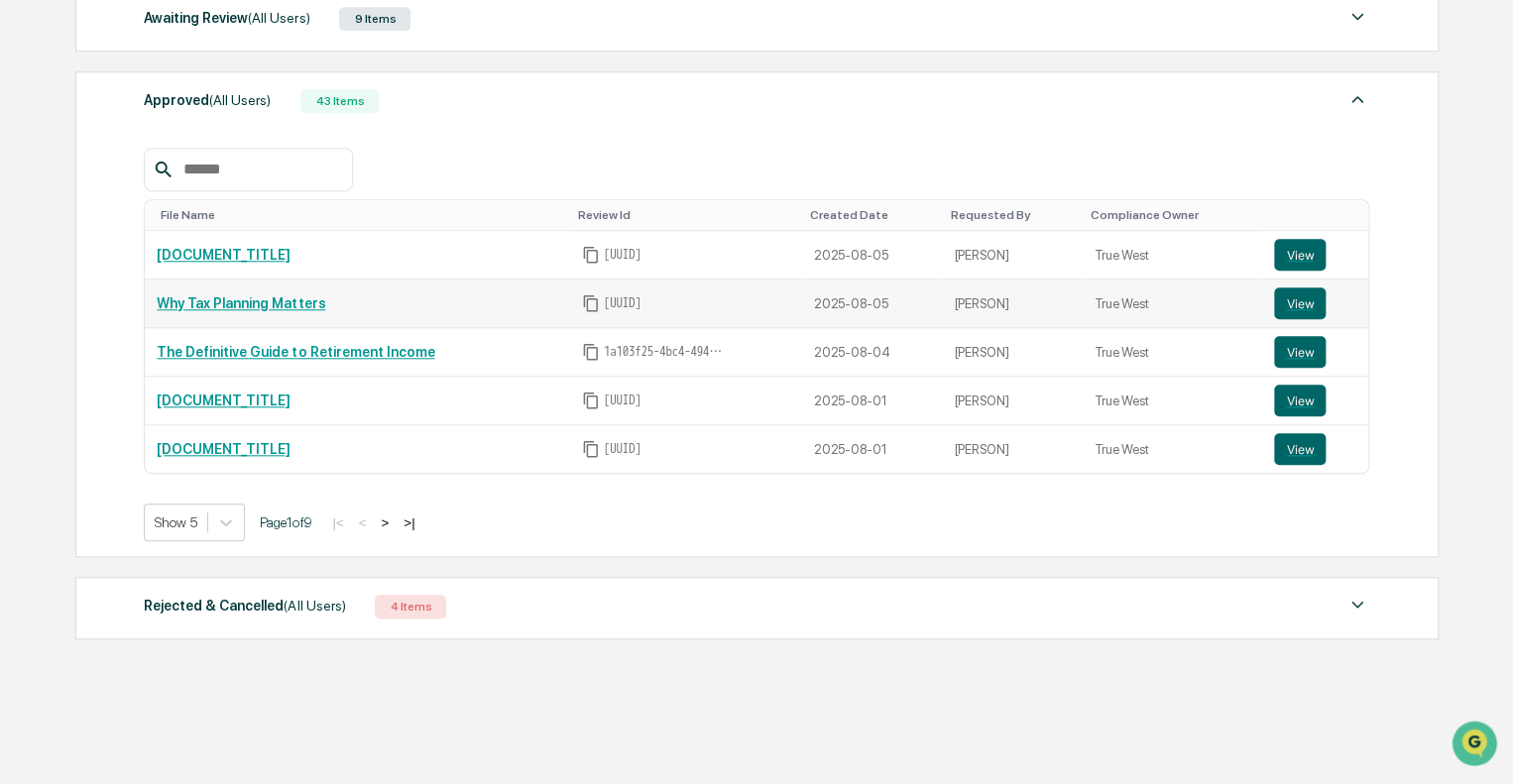 click on "Why Tax Planning Matters" at bounding box center (241, 303) 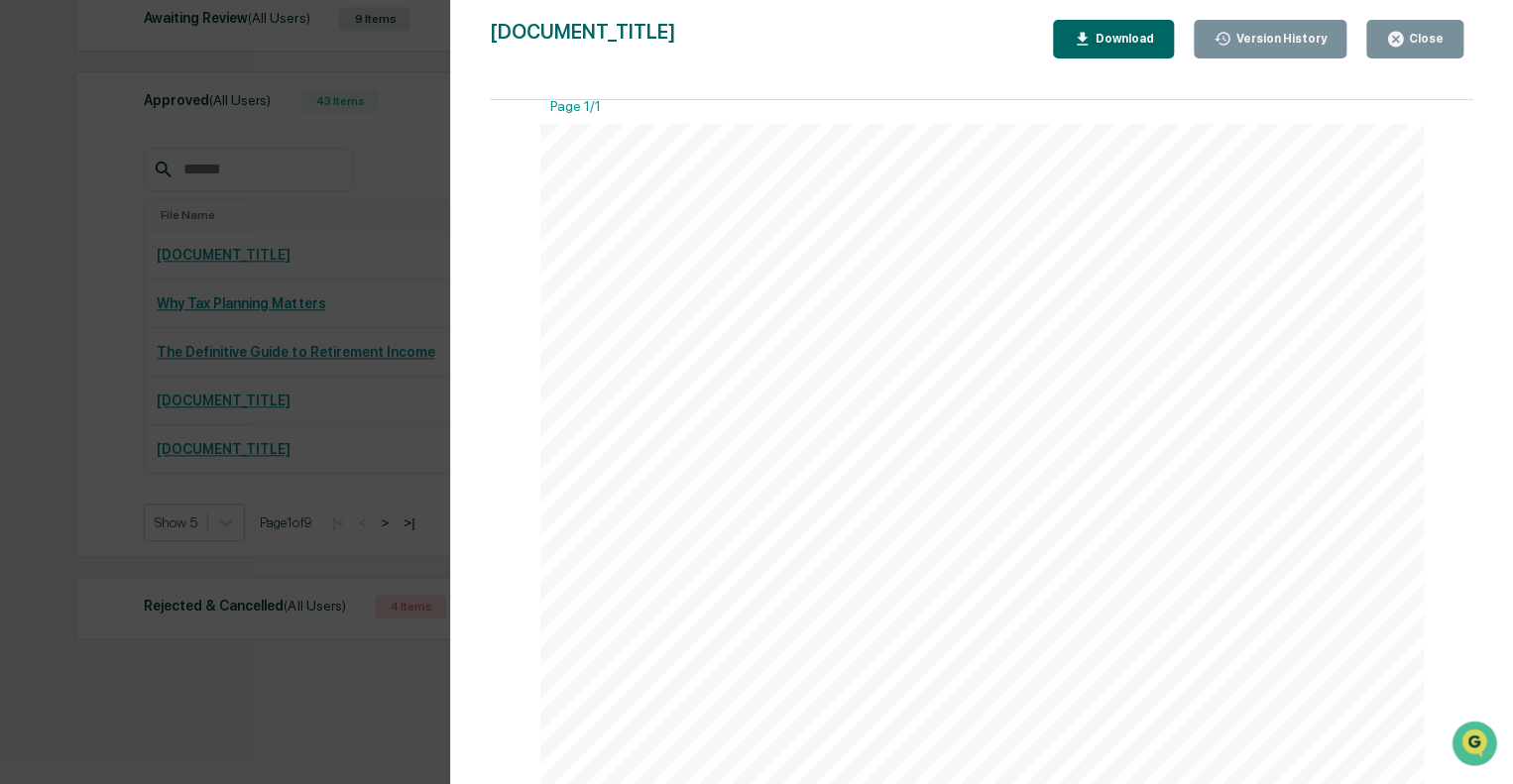 scroll, scrollTop: 0, scrollLeft: 0, axis: both 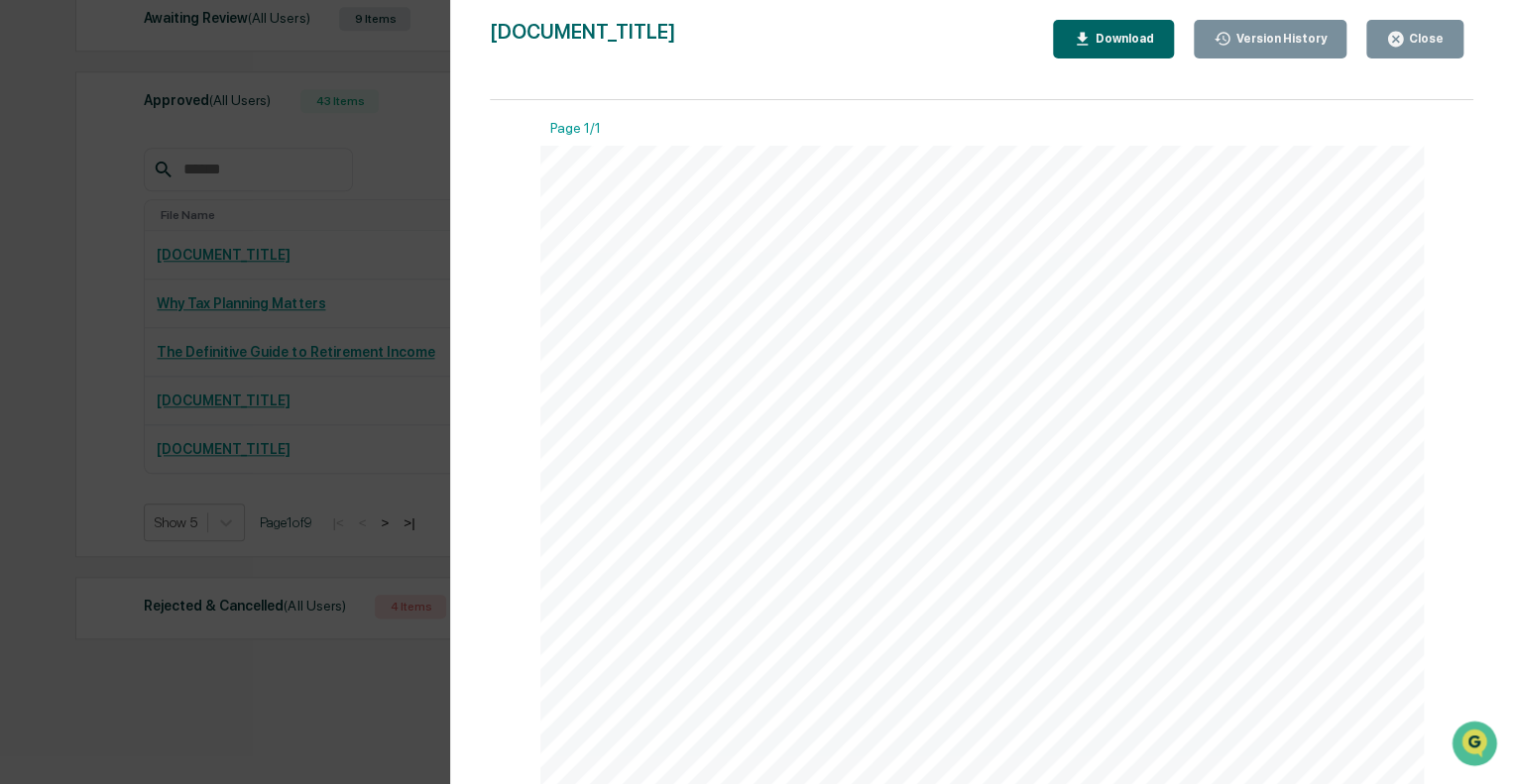click on "Your Retirement Security Version History 08/05/2025, 05:32 PM [FIRST] [LAST] 08/07/2025, 12:26 PM [FIRST] [LAST] Why Tax Planning Matters Infographic Updated Disclosure.pdf... Close Version History Download Page 1/1 WHY IS TAX PLANNING IMPORTANT? Taxes touch every part of your financial life. Your tax return is a financial fingerprint: it's completely unique to you, complete with valuable clues and information, all of which is buried in dozens of pages and hundreds of numbers. Understanding your return equips us to have more valuable and actionable conversations with you. WHO IS TAX PLANNING FOR? An electronic PDF copy of your most recent tax return. That’s it! Tax planning refers to our review of your tax return to identify potential planning opportunities - both now and in the future - to keep your lifetime tax liability as low as possible. Our firm offers annual tax planning as part of our comprehensive financial planning service. While often overlooked, robust tax planning is one of the most valuable pieces of a liability." at bounding box center [756, 392] 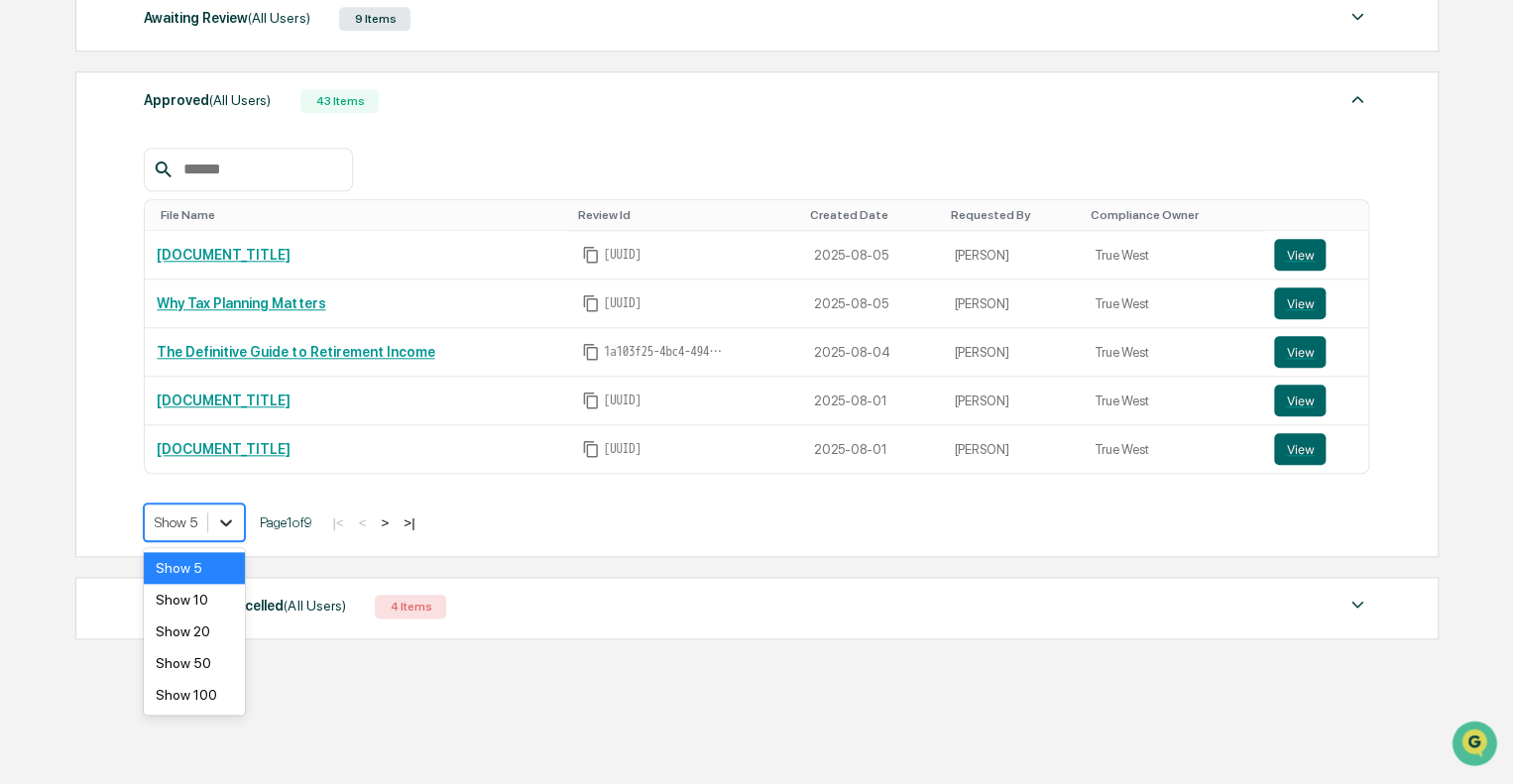 click 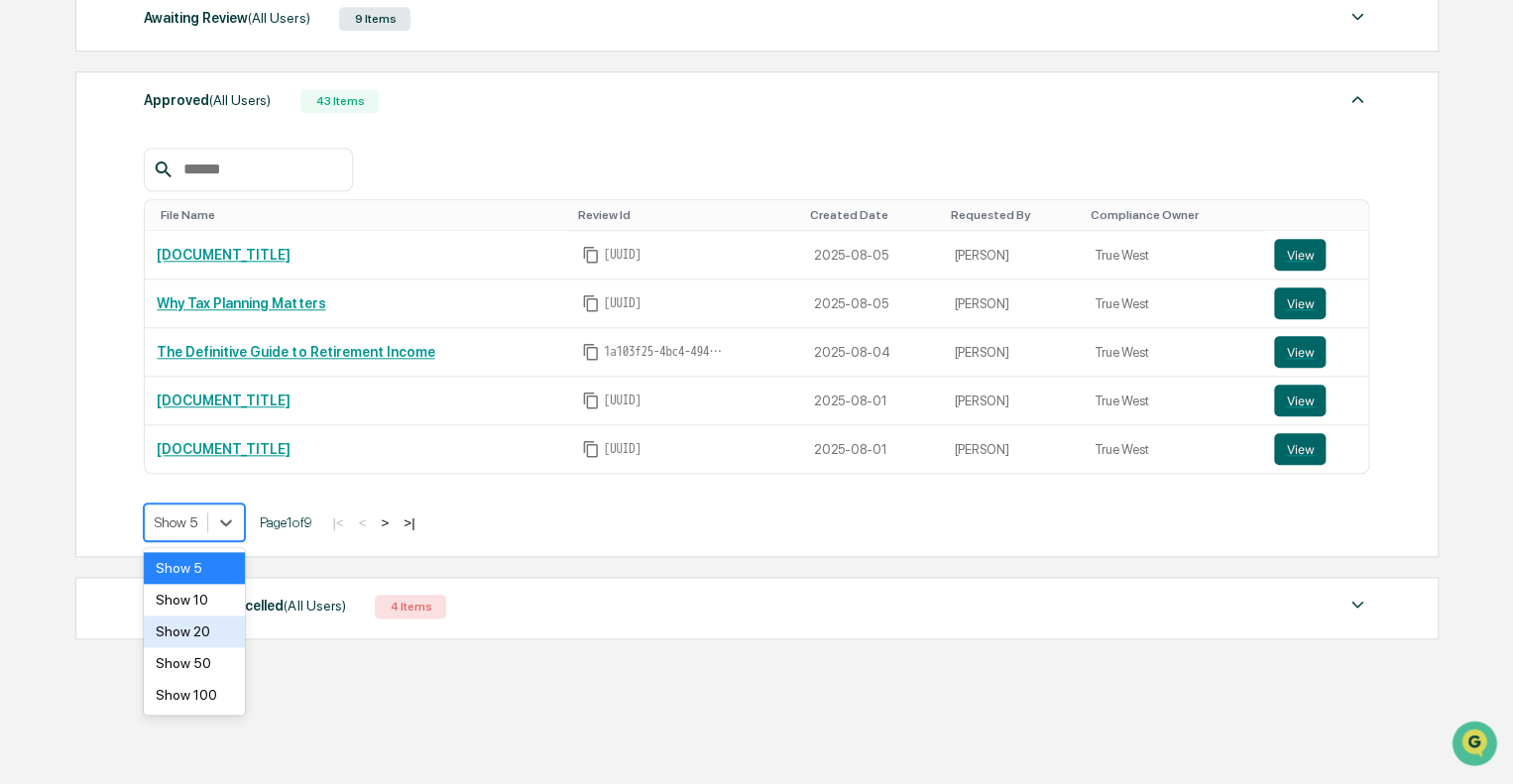 click on "Show 20" at bounding box center (194, 631) 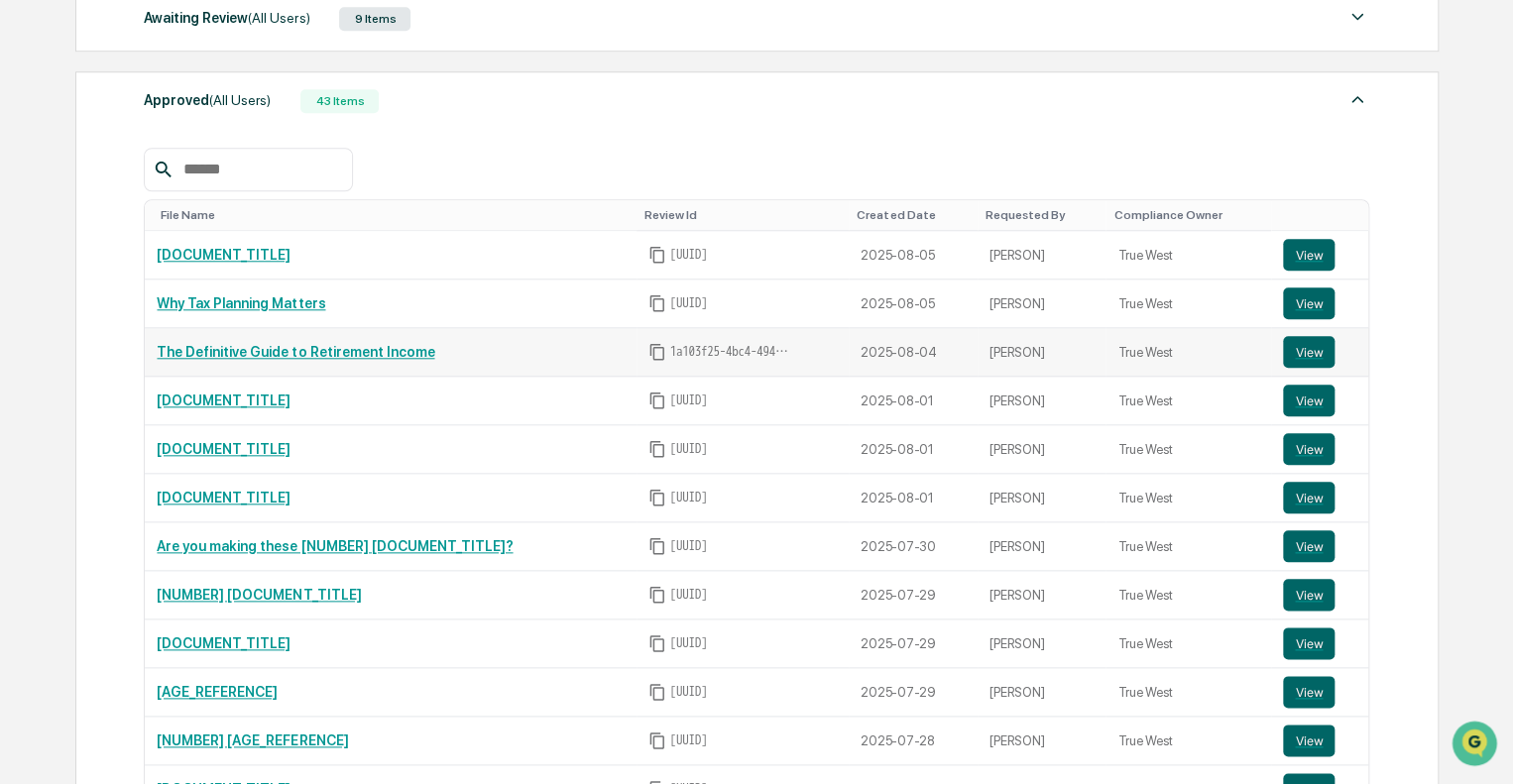 click on "The Definitive Guide to Retirement Income" at bounding box center [295, 352] 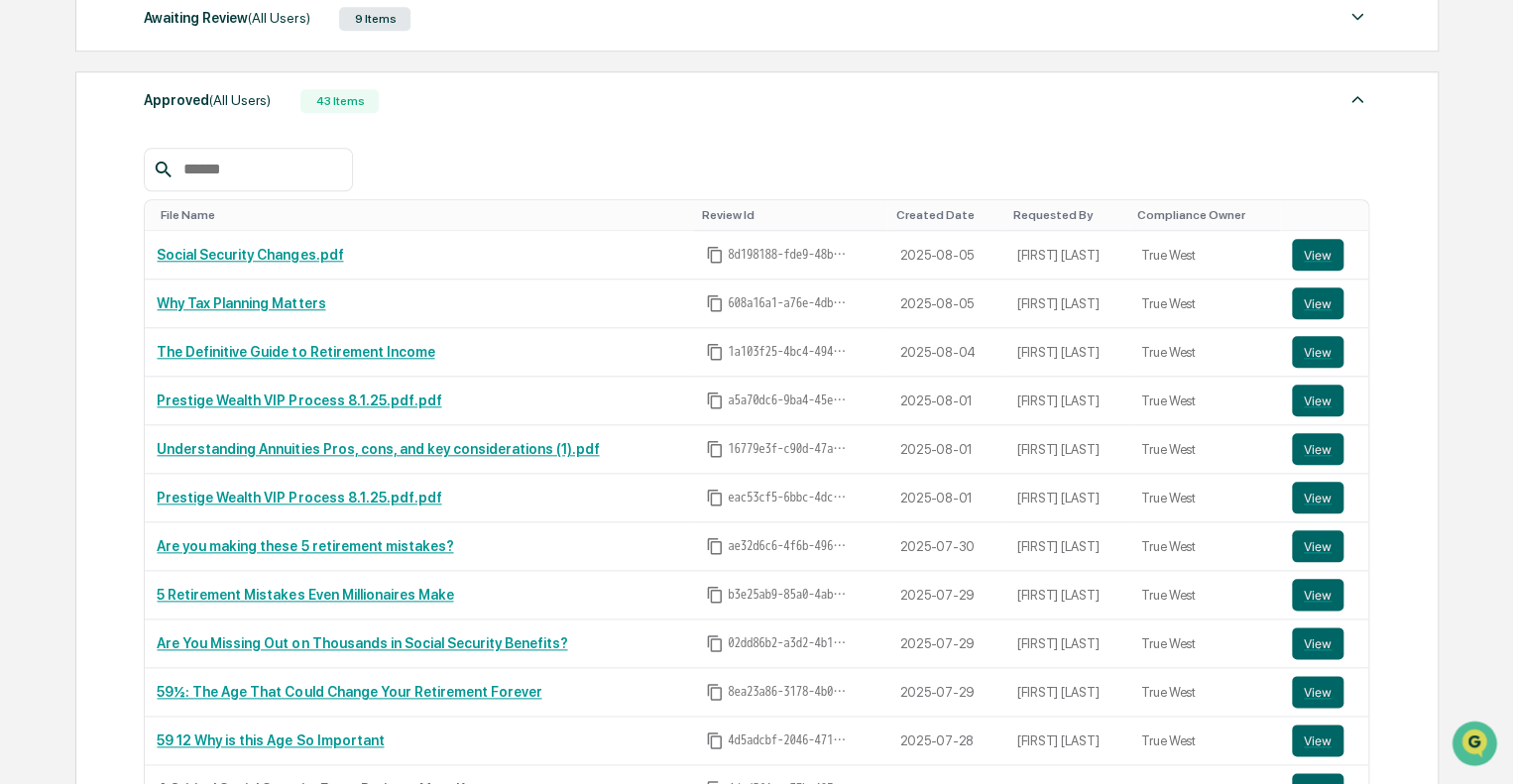 scroll, scrollTop: 0, scrollLeft: 0, axis: both 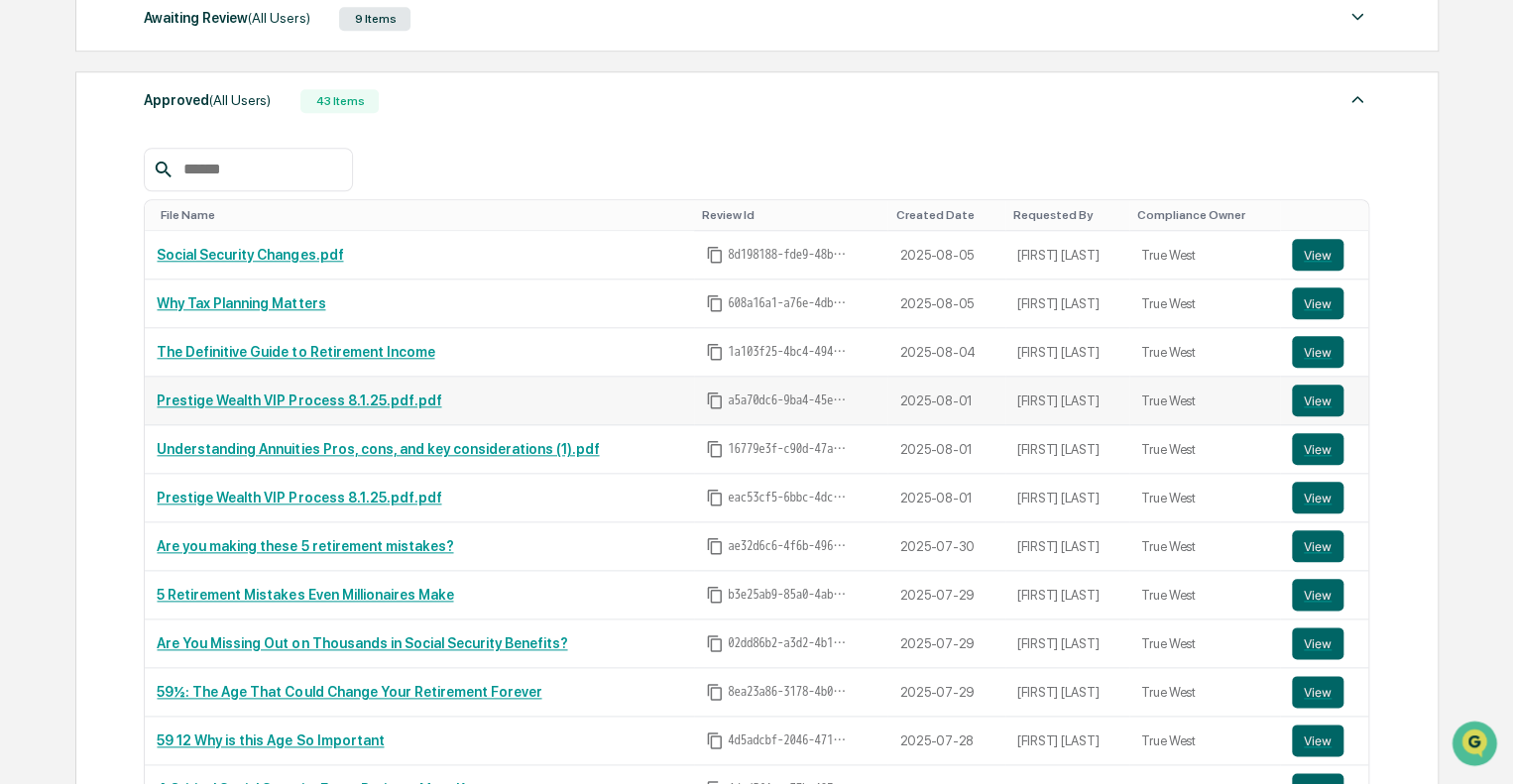 click on "Prestige Wealth VIP Process 8.1.25.pdf.pdf" at bounding box center (298, 400) 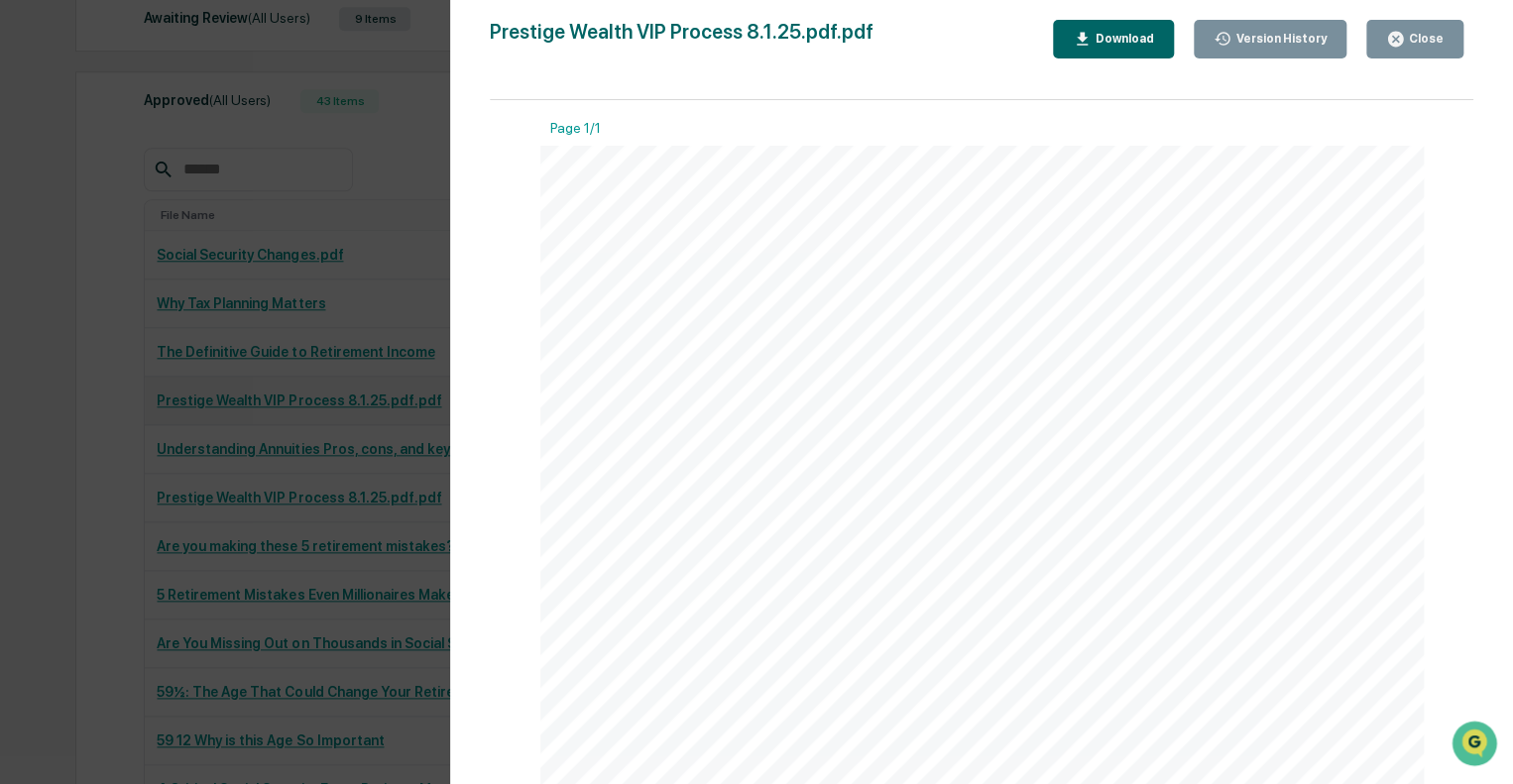 click on "Version History [DATE], [TIME] [FIRST] [LAST] [DATE], [TIME] [FIRST] [LAST] Prestige Wealth VIP Process 8.1.25.pdf.pdf Close Version History Download Page 1/1 We’ll work closely with you to understand your goals, values, current financial status, income needs and the future you imagine for yourself. We’ll develop a written plan or proposal that will be presented to you, outlining recommended income, strategies and benchmarks we’ll measure. We will select the tools and resources needed to implement your strategy and to help meet your unique needs and goals. We’ll regularly review the progress of your plan against benchmarks and changes in your life, then make adjustments as needed. 1 PLAN IMPLEMENT REVIEW DISCOVER The information provided is believed to be from reliable sources but no liability is accepted for any inaccuracies . This is for information purposes and should not be construed as an investment recommendation . Past performance is no guarantee of future performance" at bounding box center [756, 392] 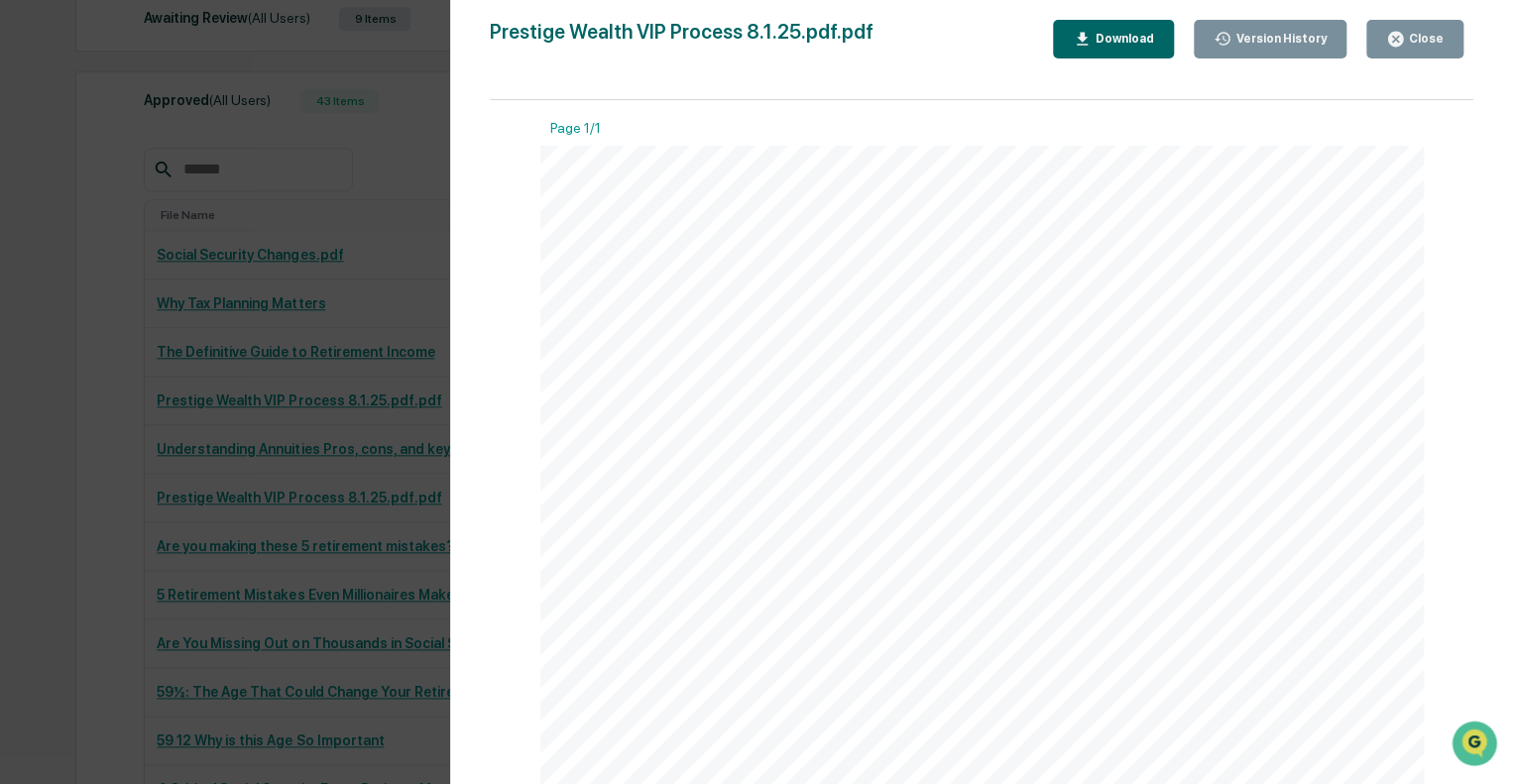 click on "Version History [DATE], [TIME] [FIRST] [LAST] [DATE], [TIME] [FIRST] [LAST] Prestige Wealth VIP Process 8.1.25.pdf.pdf Close Version History Download Page 1/1 We’ll work closely with you to understand your goals, values, current financial status, income needs and the future you imagine for yourself. We’ll develop a written plan or proposal that will be presented to you, outlining recommended income, strategies and benchmarks we’ll measure. We will select the tools and resources needed to implement your strategy and to help meet your unique needs and goals. We’ll regularly review the progress of your plan against benchmarks and changes in your life, then make adjustments as needed. 1 PLAN IMPLEMENT REVIEW DISCOVER The information provided is believed to be from reliable sources but no liability is accepted for any inaccuracies . This is for information purposes and should not be construed as an investment recommendation . Past performance is no guarantee of future performance" at bounding box center [756, 392] 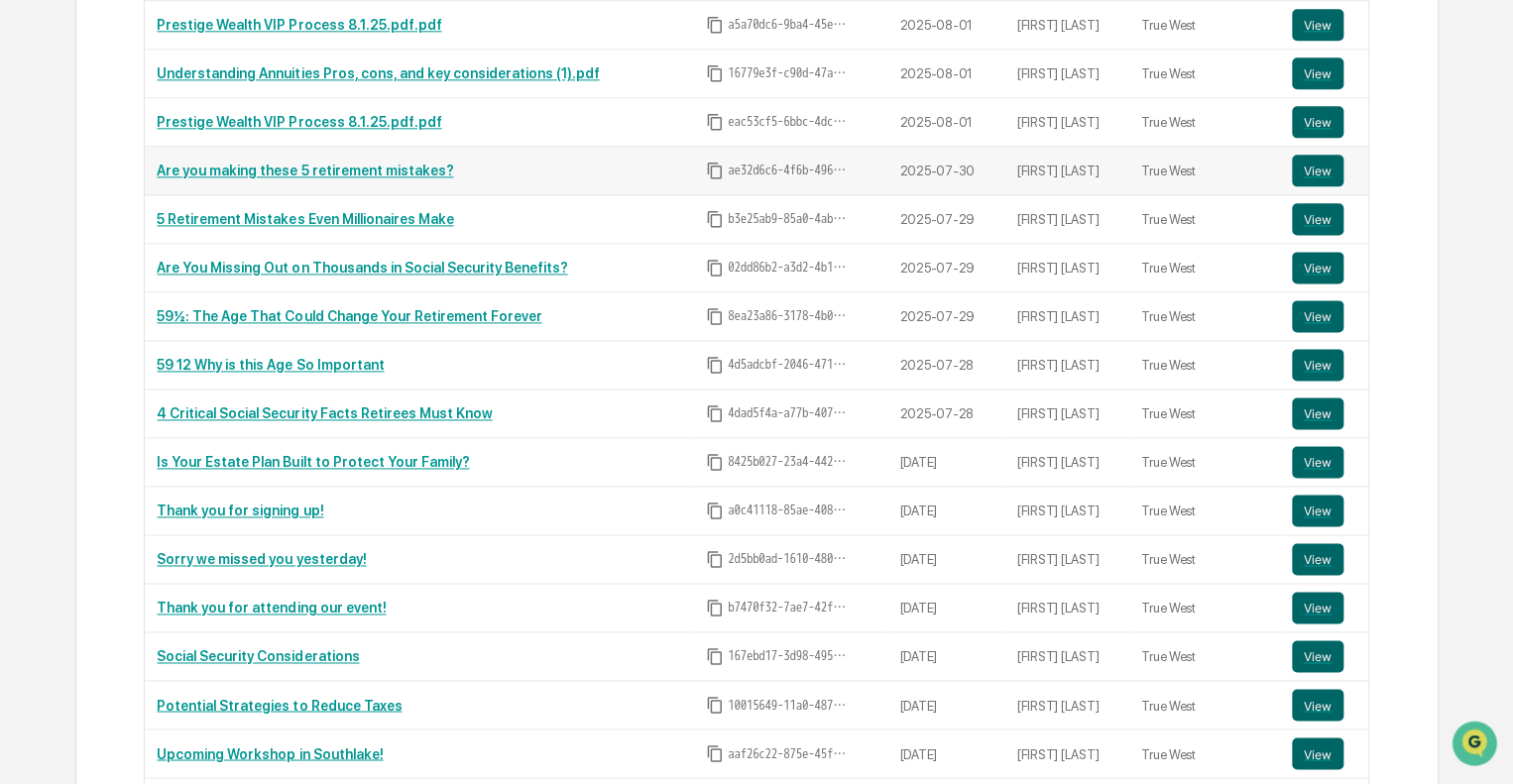 scroll, scrollTop: 1210, scrollLeft: 0, axis: vertical 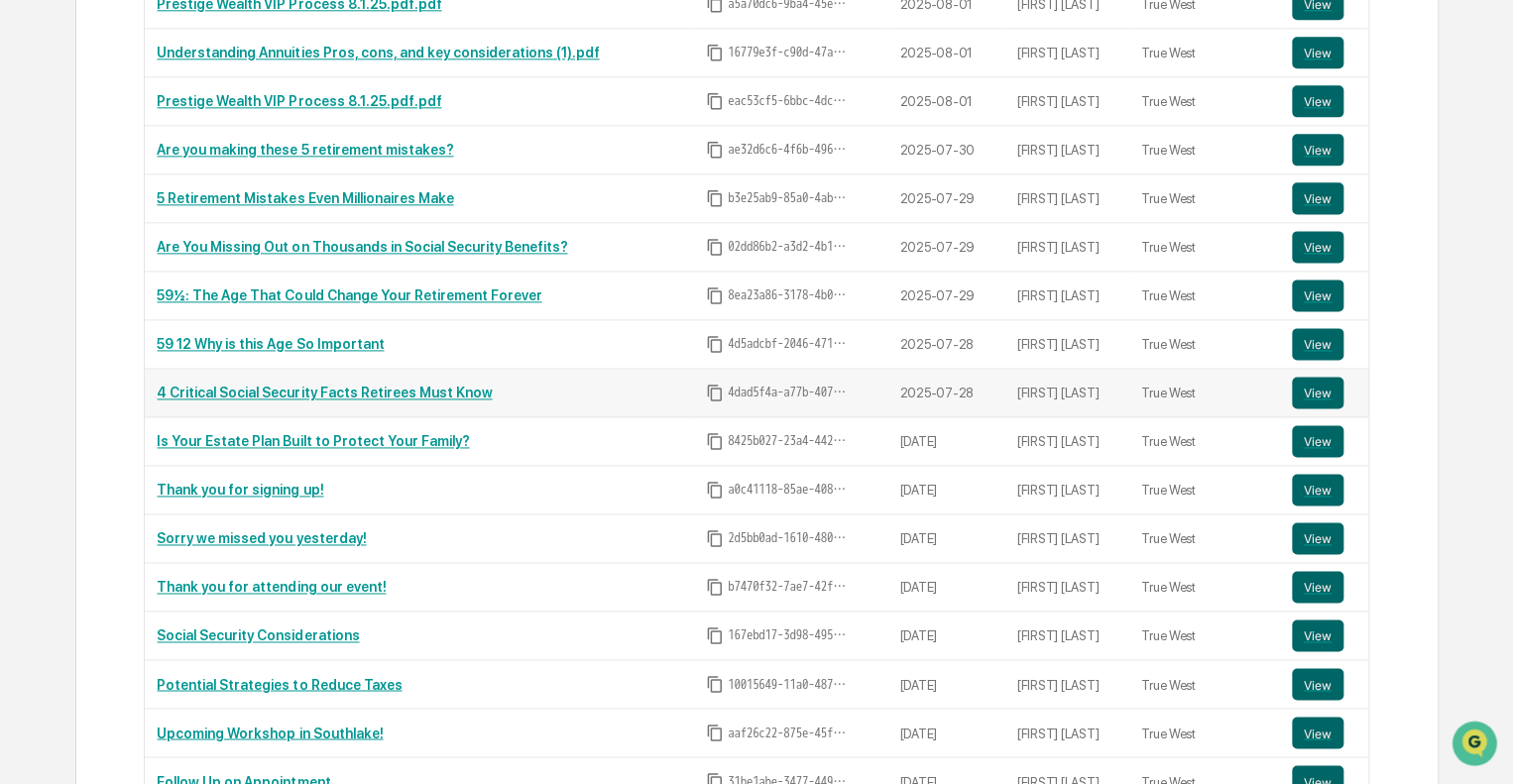 click on "4 Critical Social Security Facts Retirees Must Know" at bounding box center [324, 392] 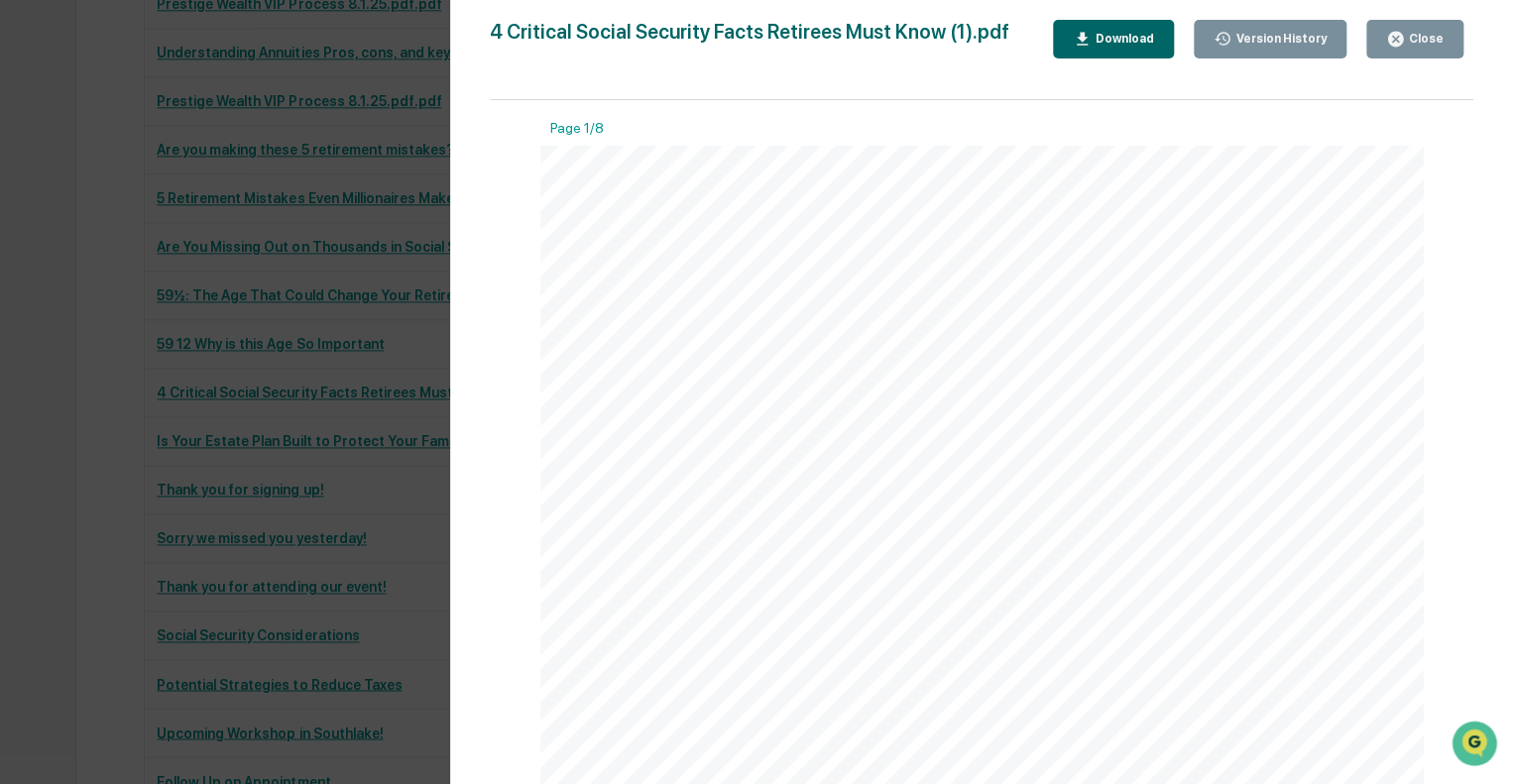 click on "Version History [DATE], [TIME] [FIRST] [LAST] [DATE], [TIME] [FIRST] [LAST] [DATE], [TIME] [FIRST] [LAST] 4 Critical Social Security Facts Retirees Must Know (1).pdf Close Version History Download Page 1/8 Page 2/8 Page 3/8 Page 4/8 Page 5/8 Page 6/8 Page 7/8 Page 8/8" at bounding box center [756, 392] 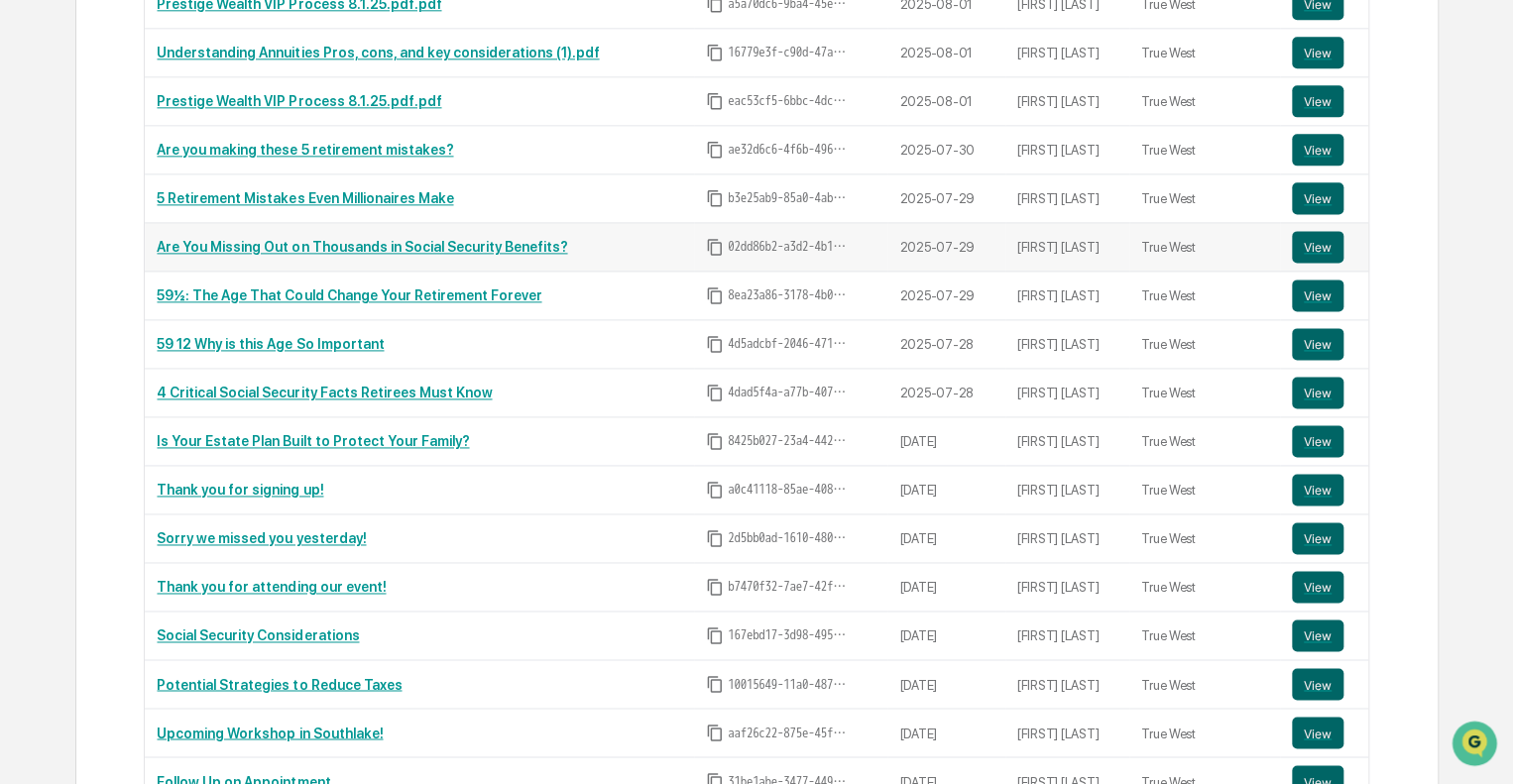 click on "Are You Missing Out on Thousands in Social Security Benefits?" at bounding box center (362, 247) 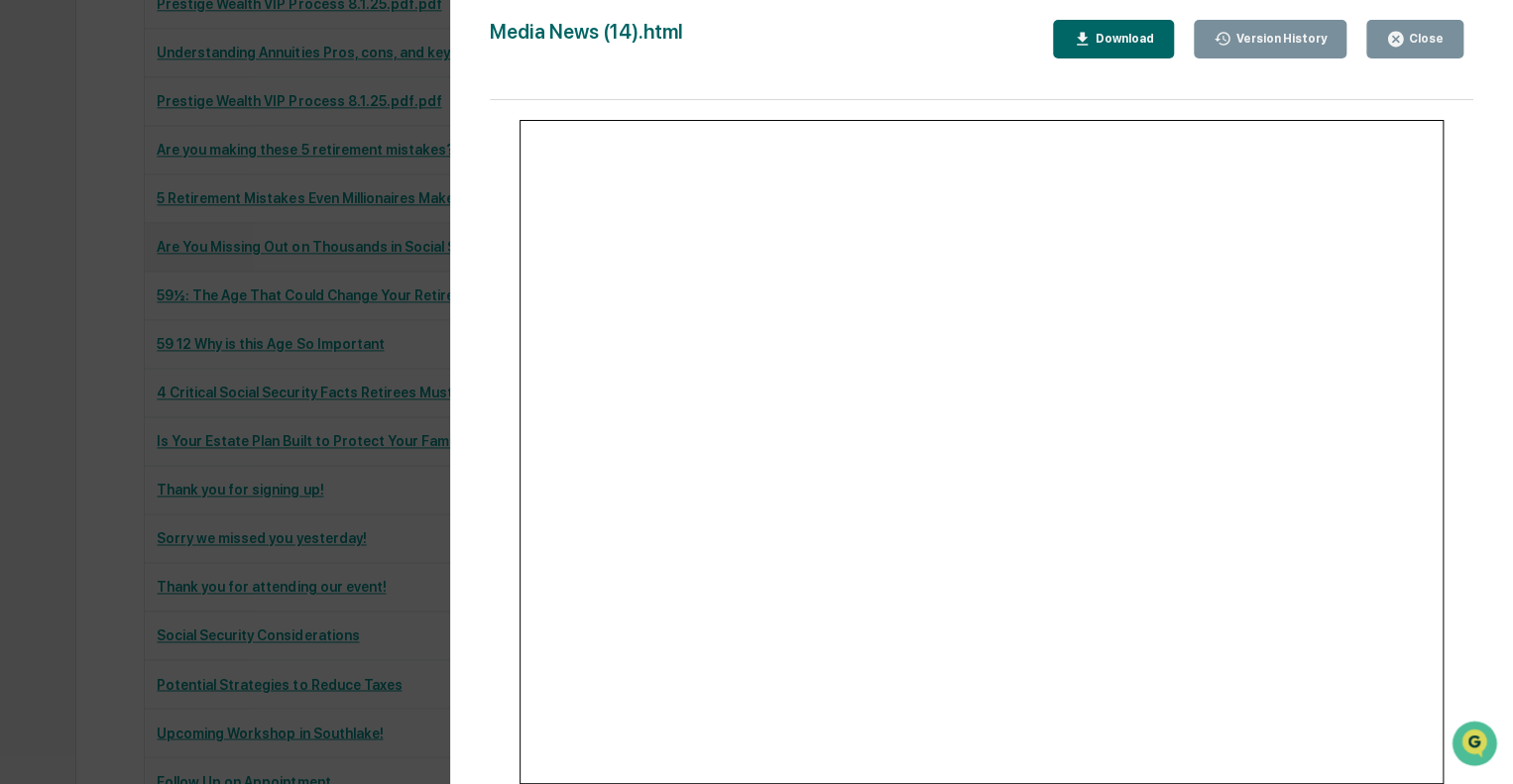 click on "Version History [DATE], [TIME] [FIRST] [LAST] [DATE], [TIME] [FIRST] [LAST] Media News (14).html Close Version History Download" at bounding box center [756, 392] 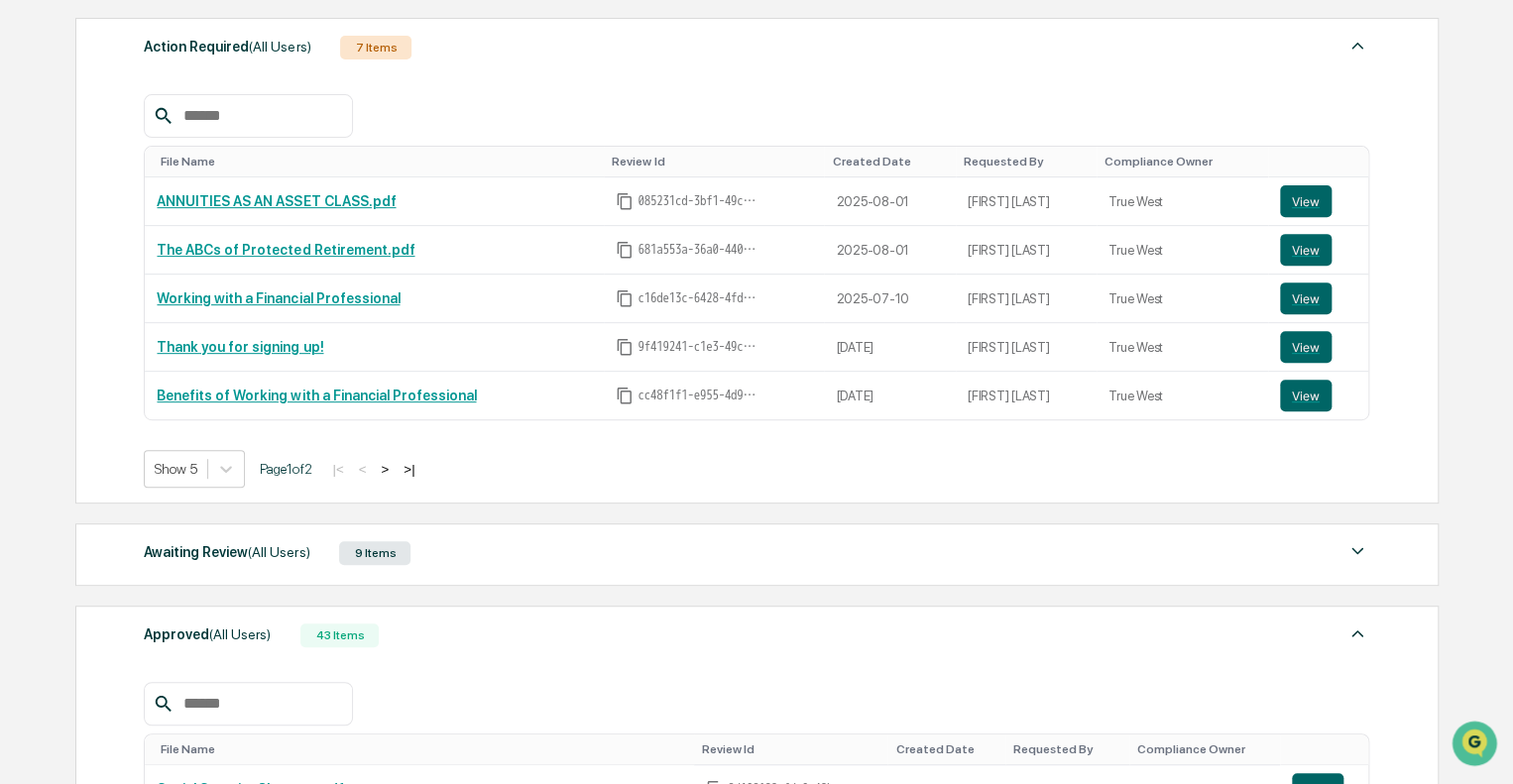 scroll, scrollTop: 0, scrollLeft: 0, axis: both 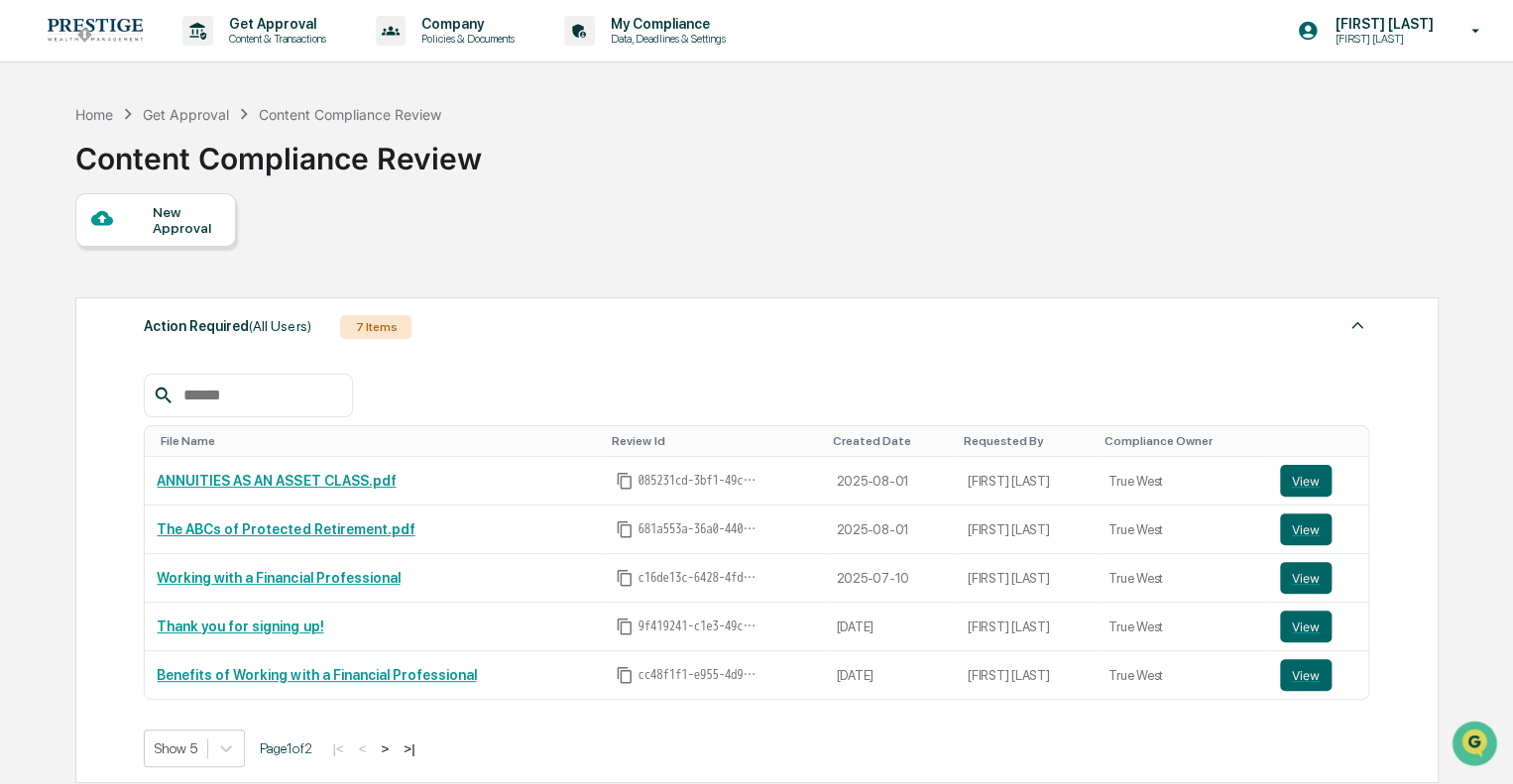 click 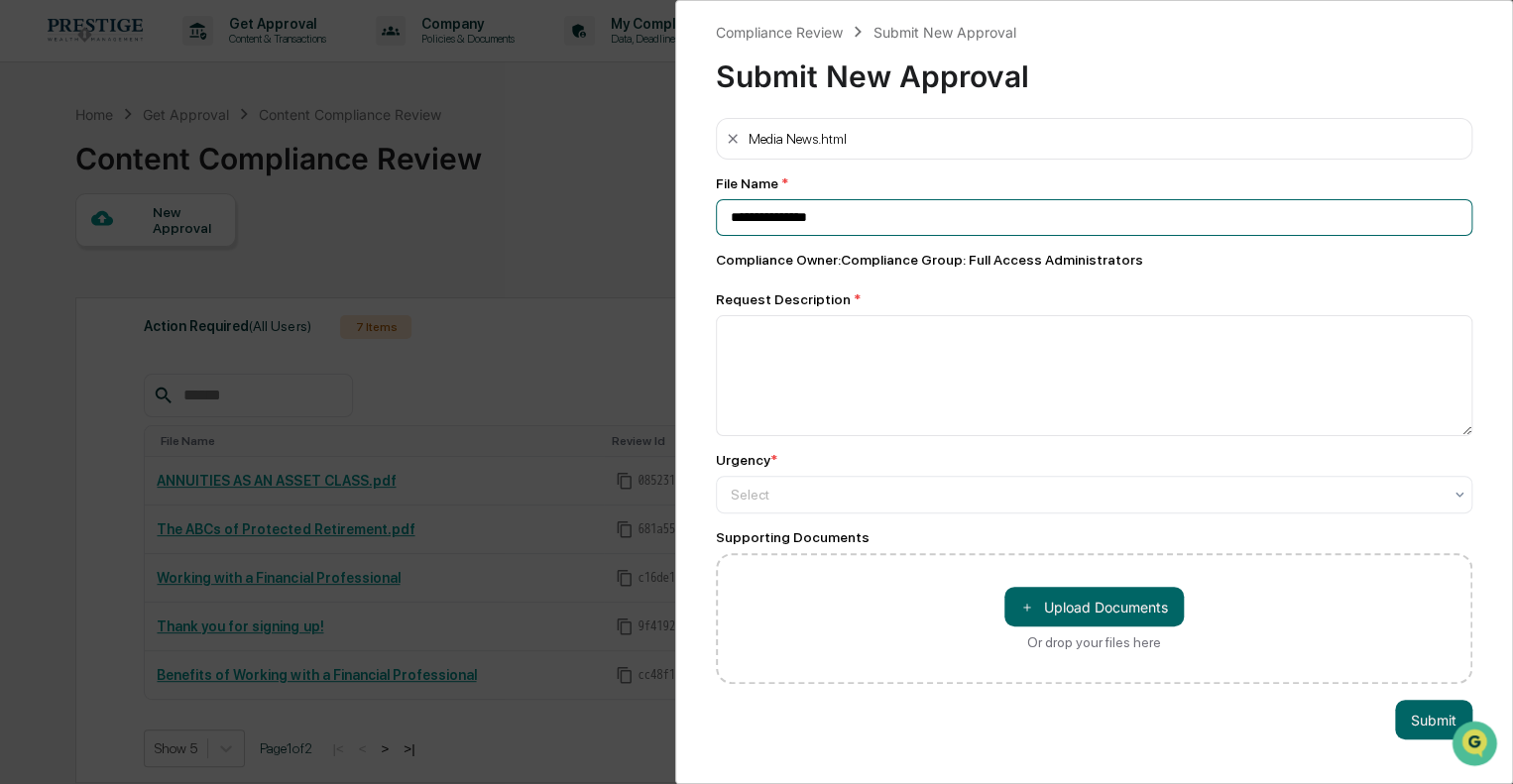 click on "**********" at bounding box center (1094, 217) 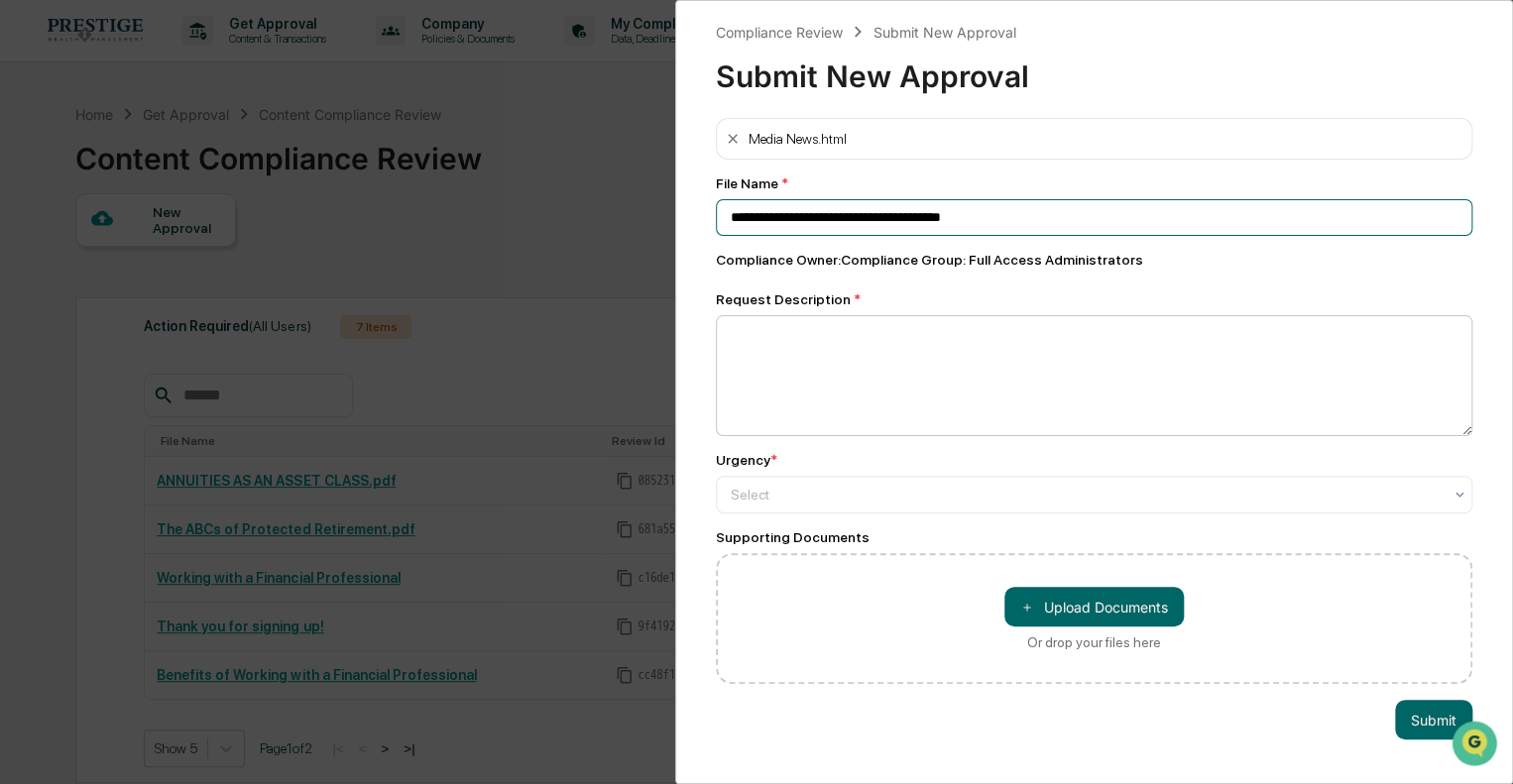 type on "**********" 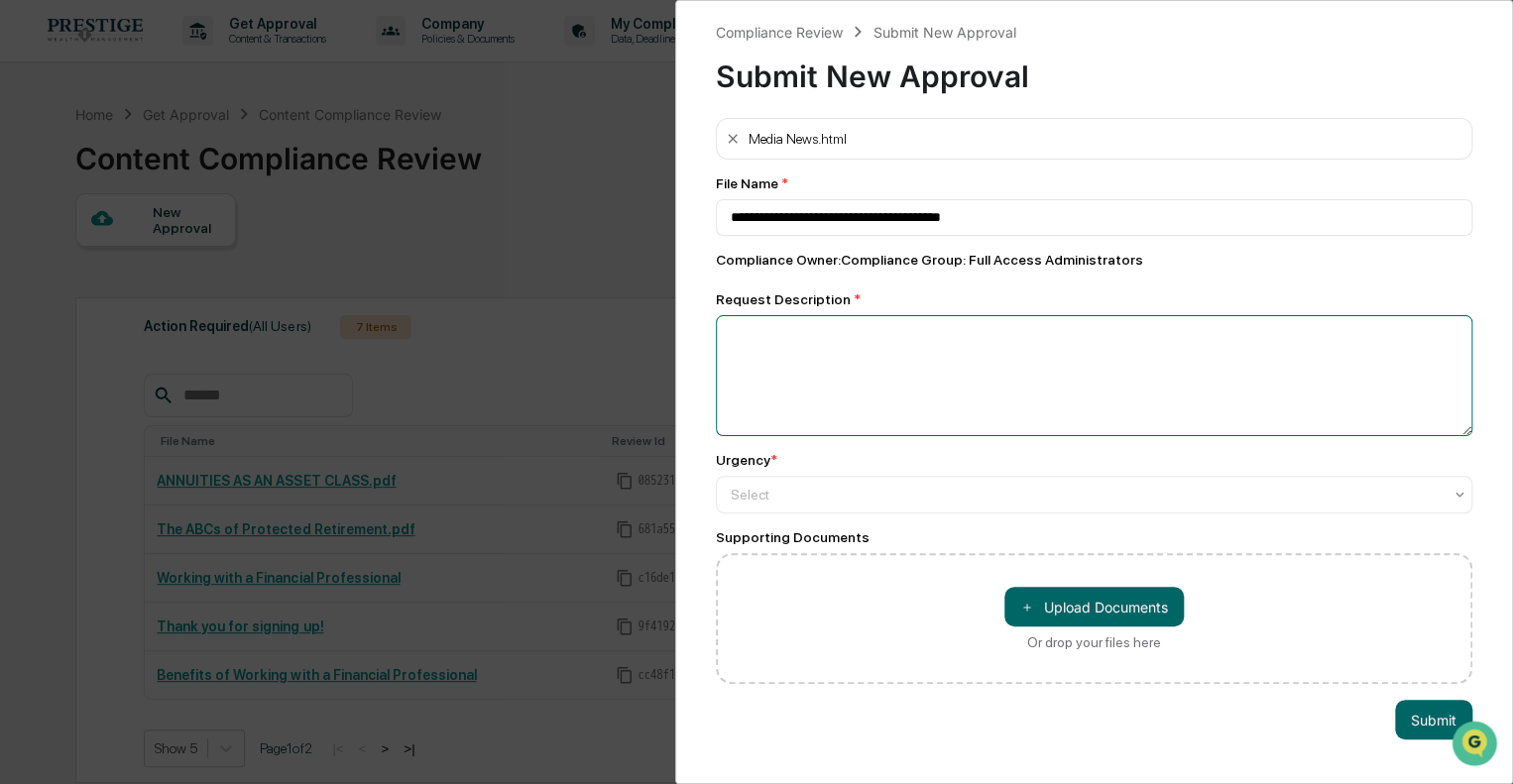 click at bounding box center [1094, 376] 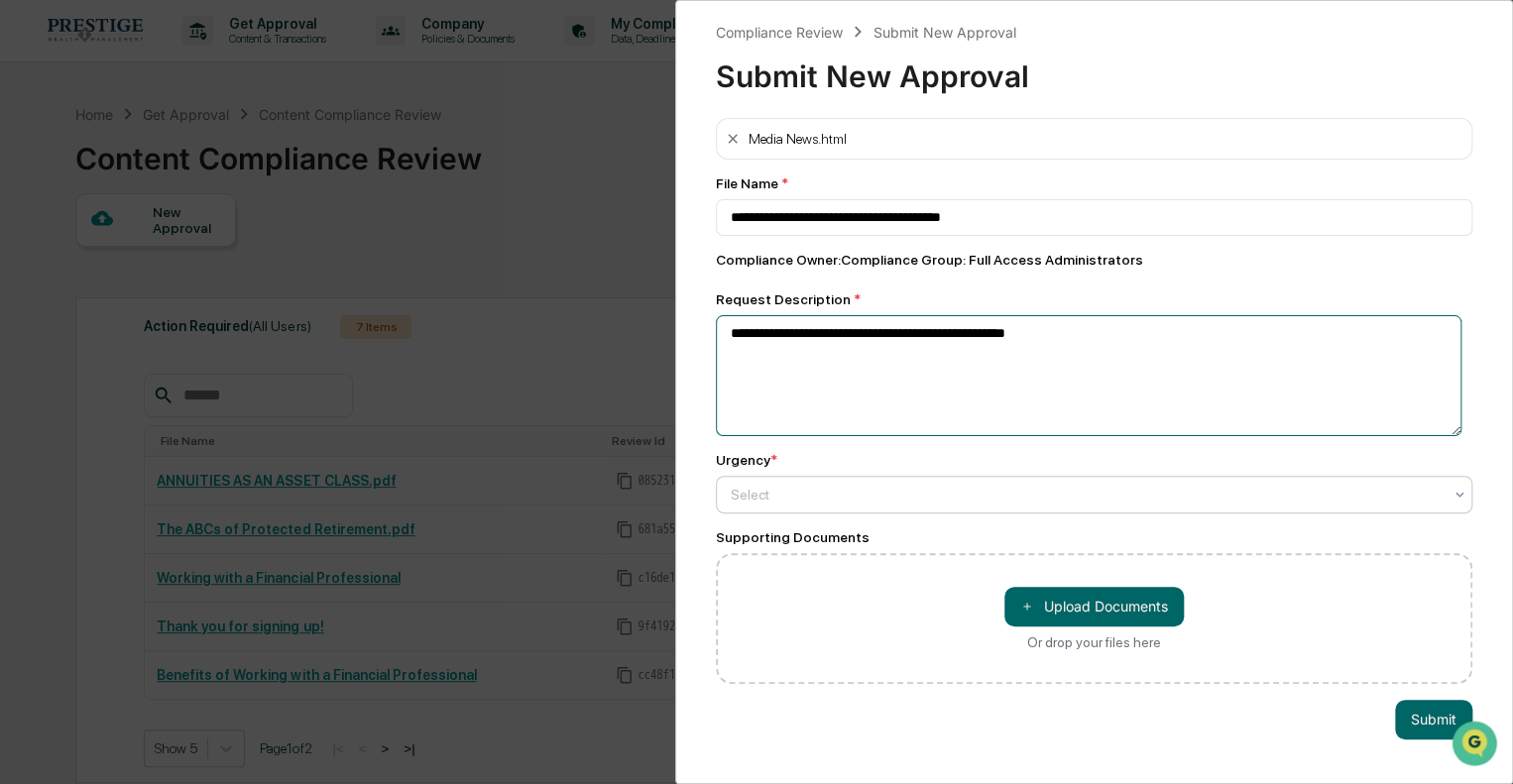 type on "**********" 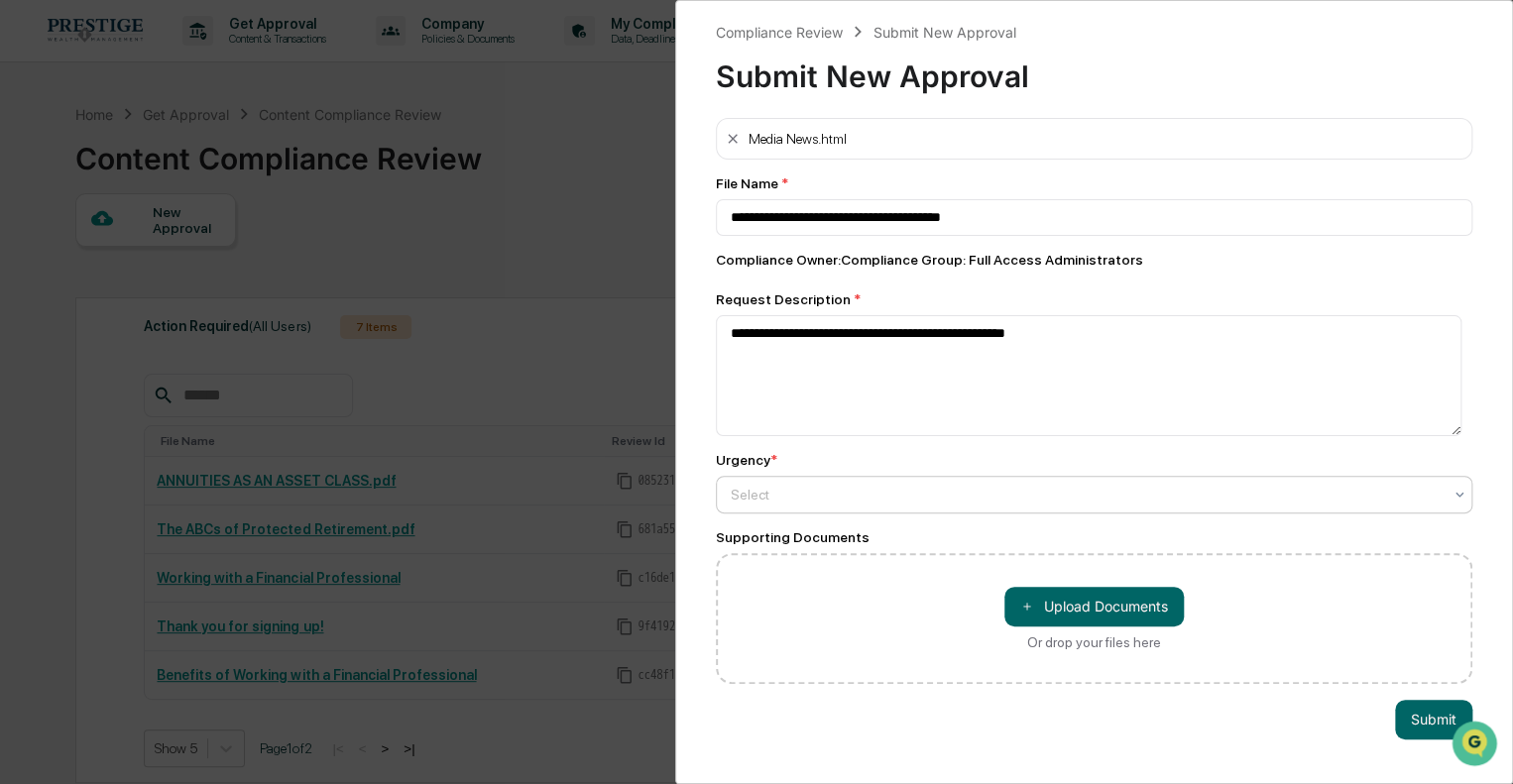 click on "Urgency  * Select" at bounding box center [1094, 483] 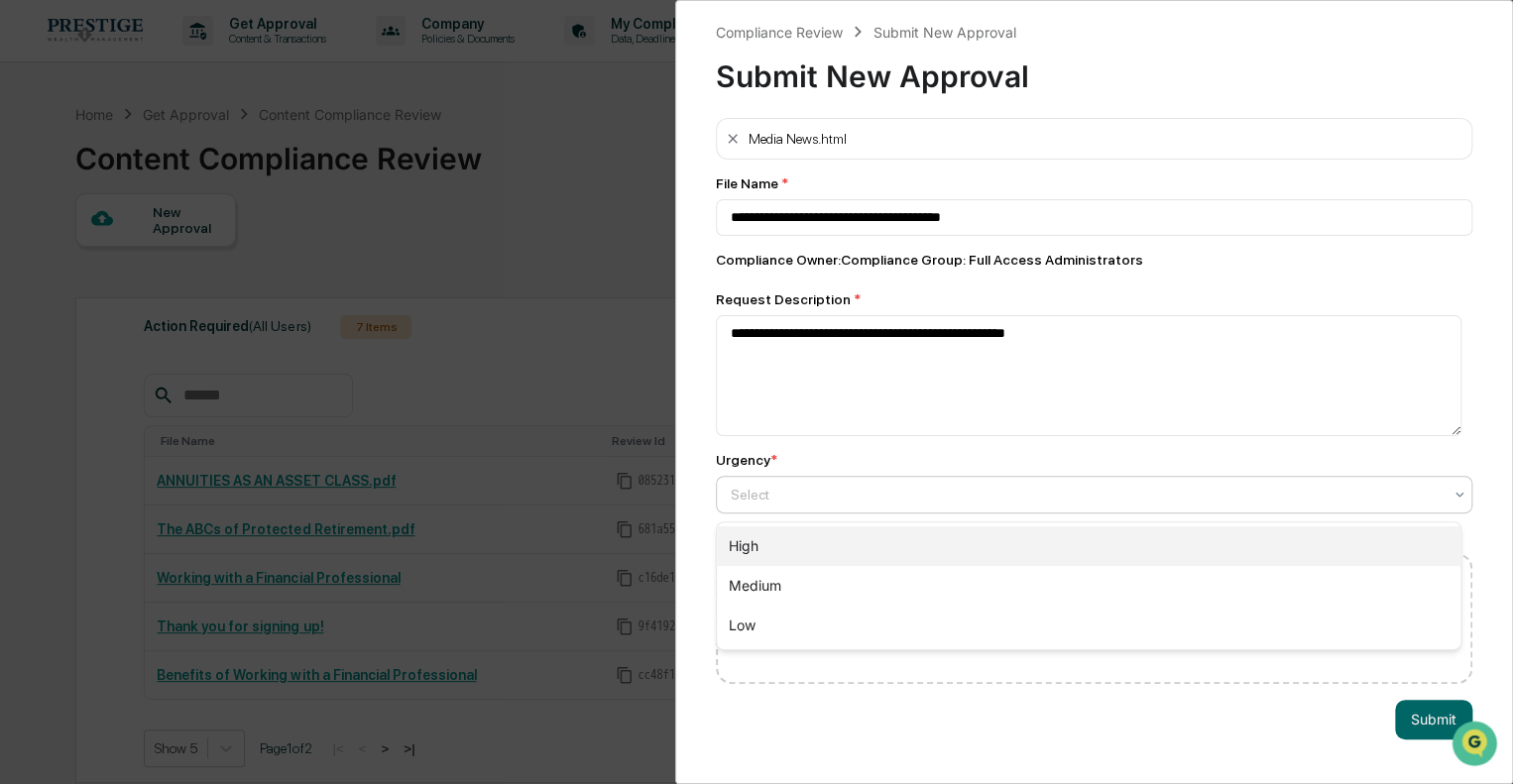 click on "High" at bounding box center [1089, 546] 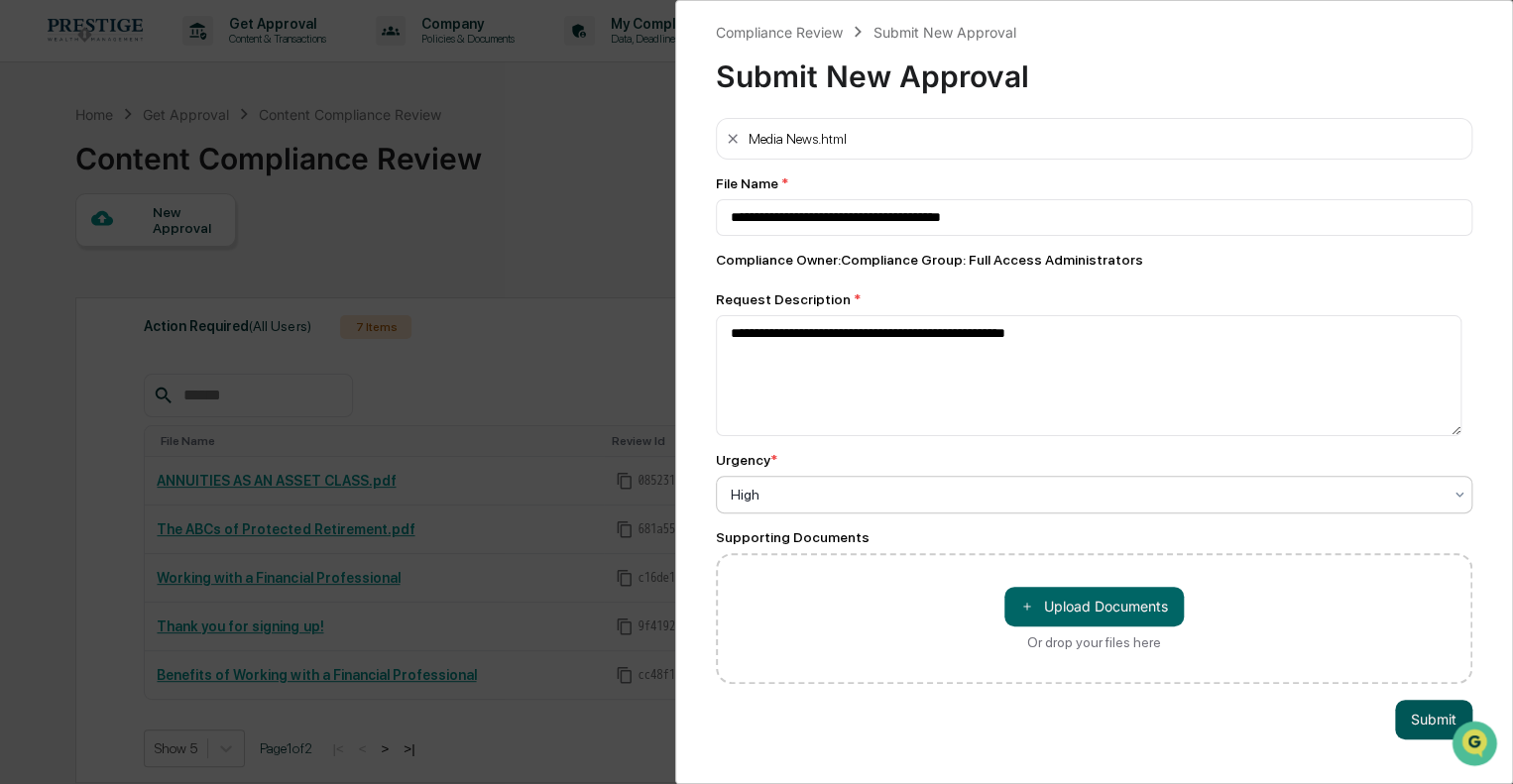 click on "Submit" at bounding box center [1434, 720] 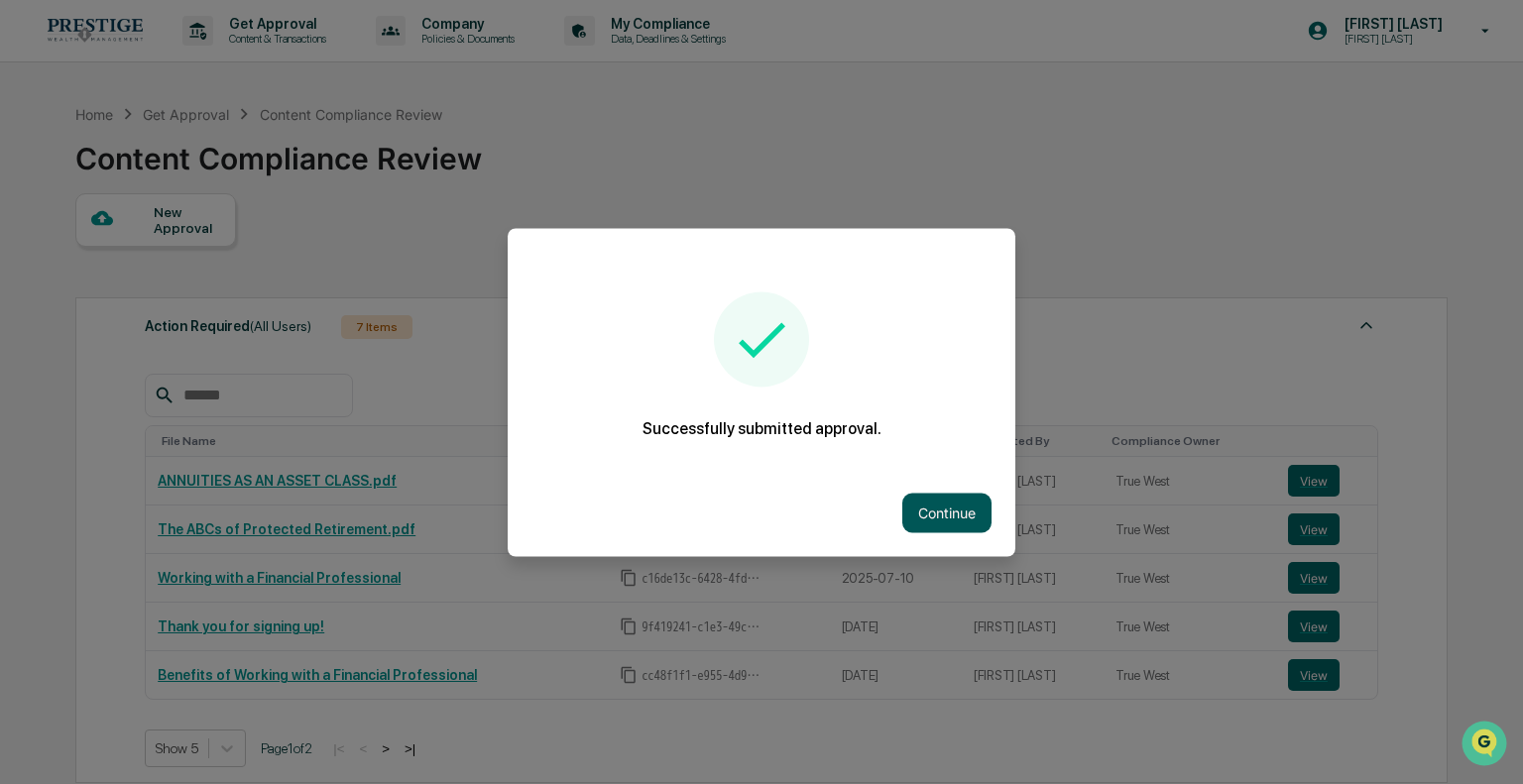 click on "Continue" at bounding box center (947, 512) 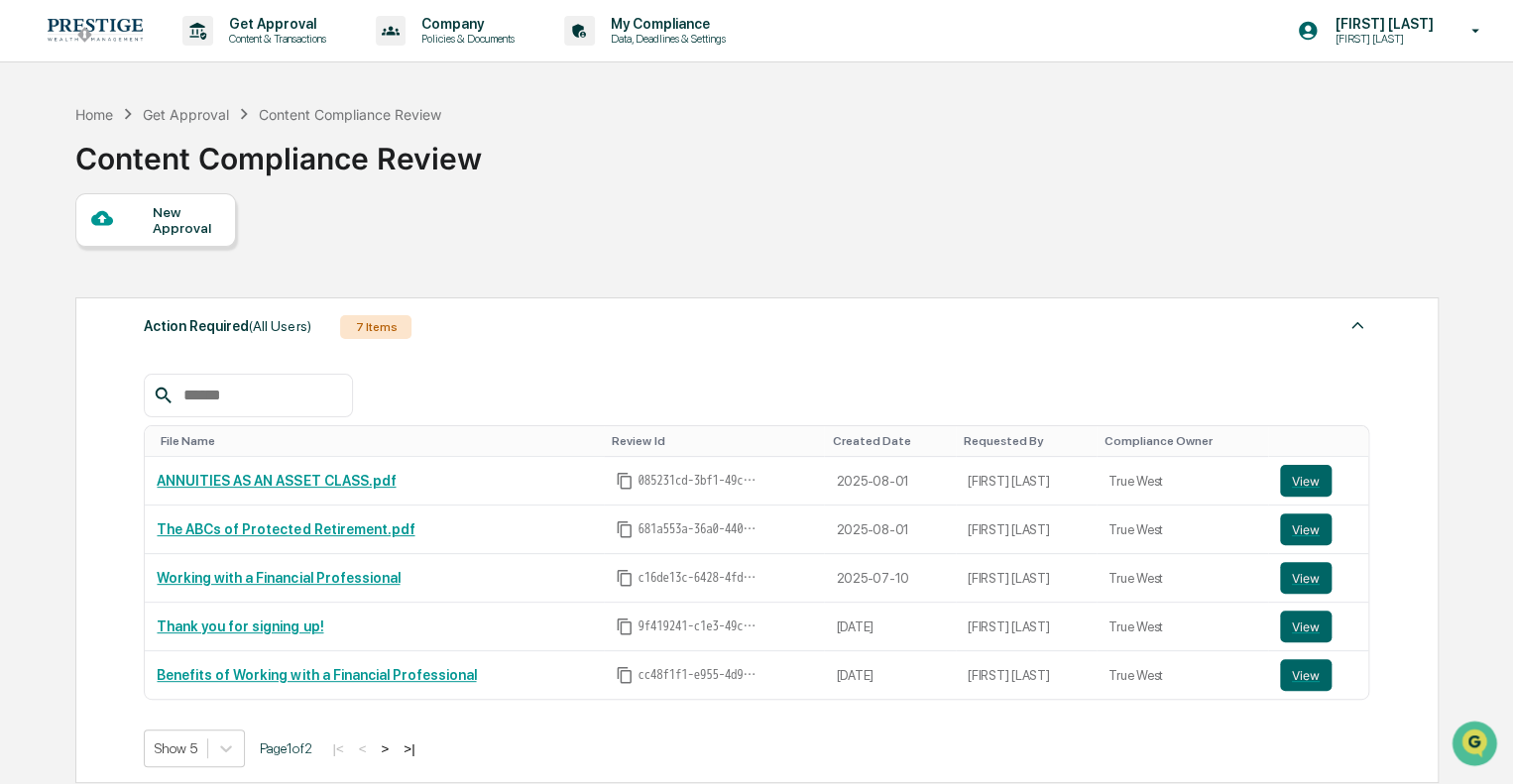 click on "New Approval" at bounding box center (185, 220) 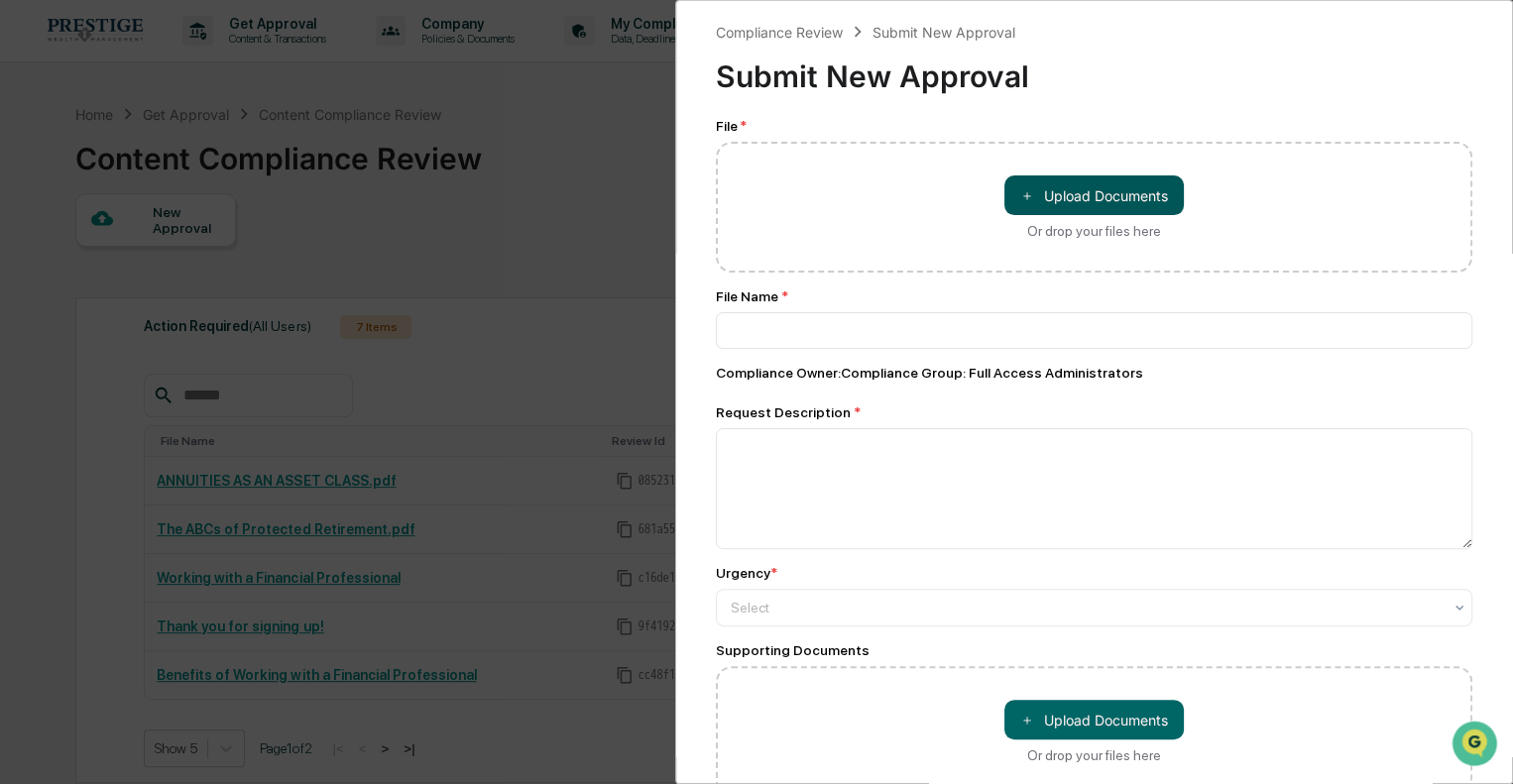 click on "＋ Upload Documents" at bounding box center [1094, 195] 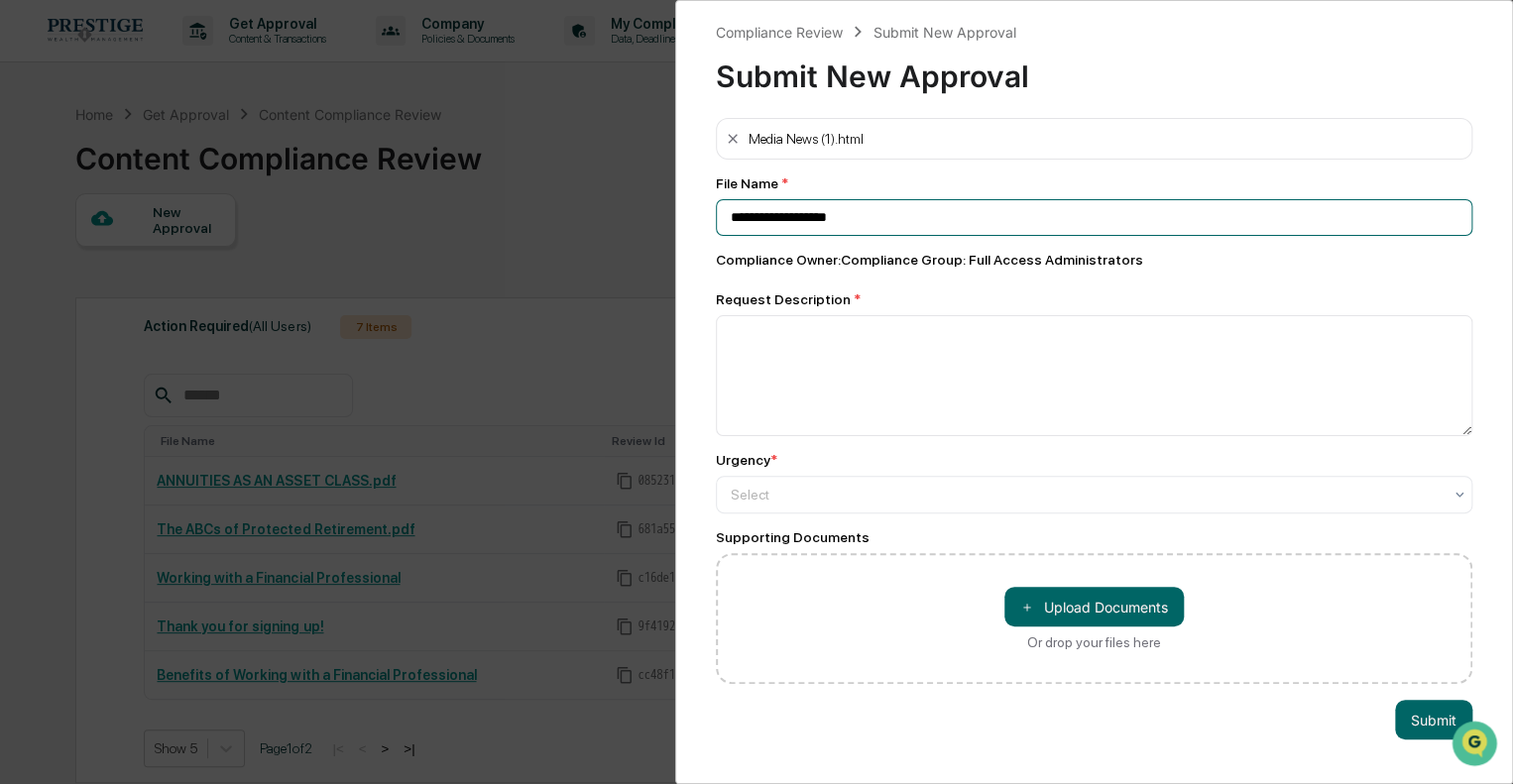 click on "**********" at bounding box center (1094, 217) 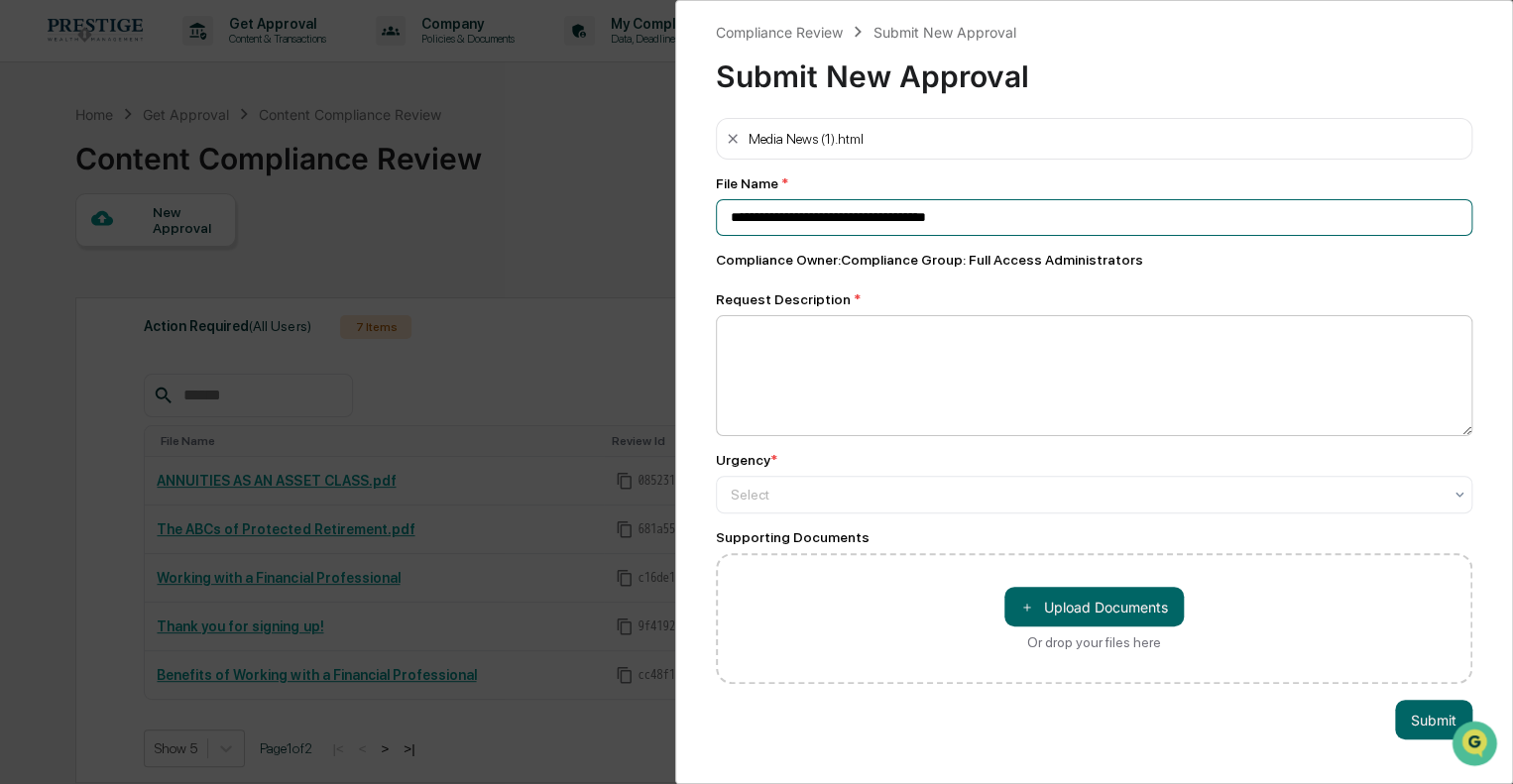 type on "**********" 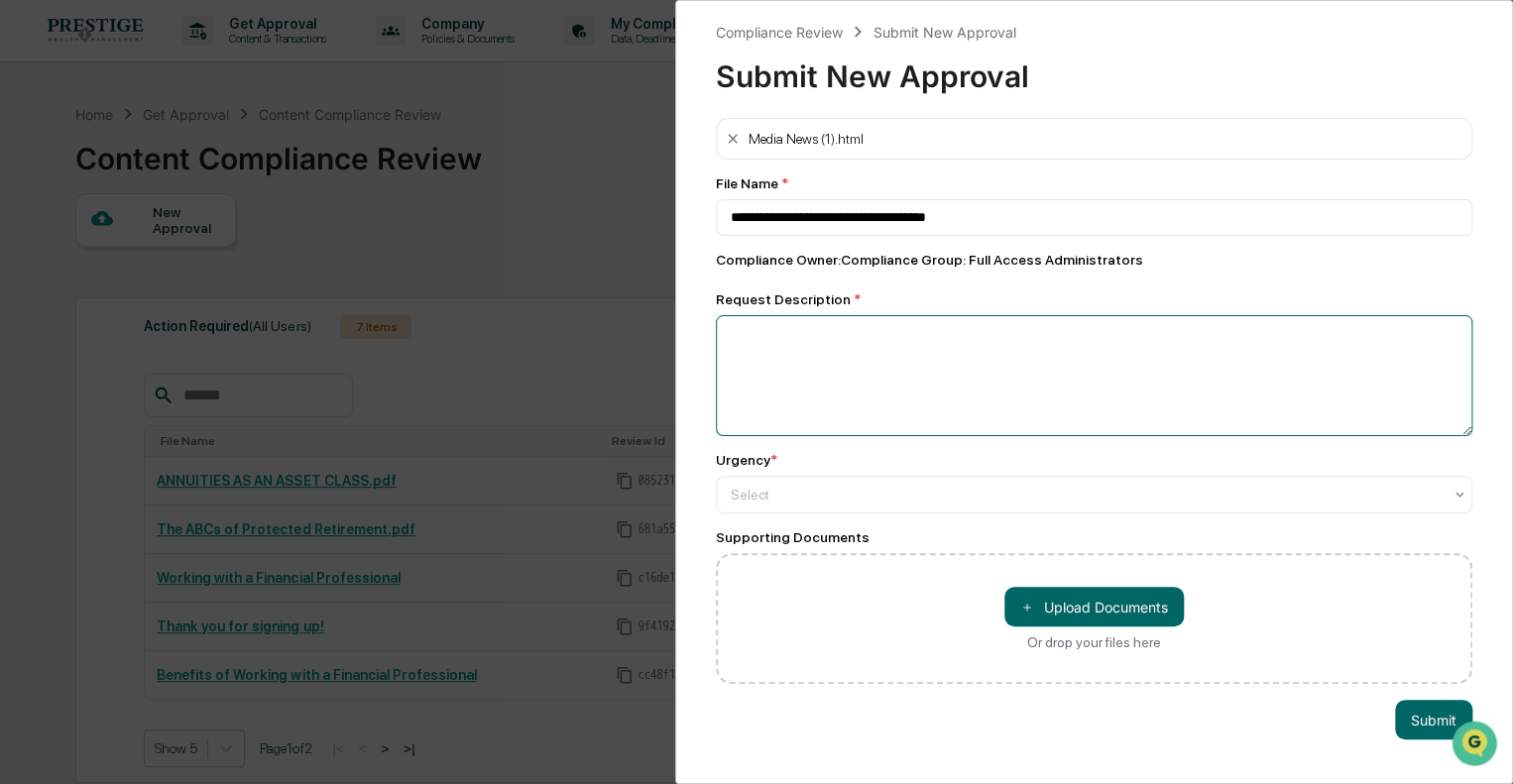 click at bounding box center [1094, 376] 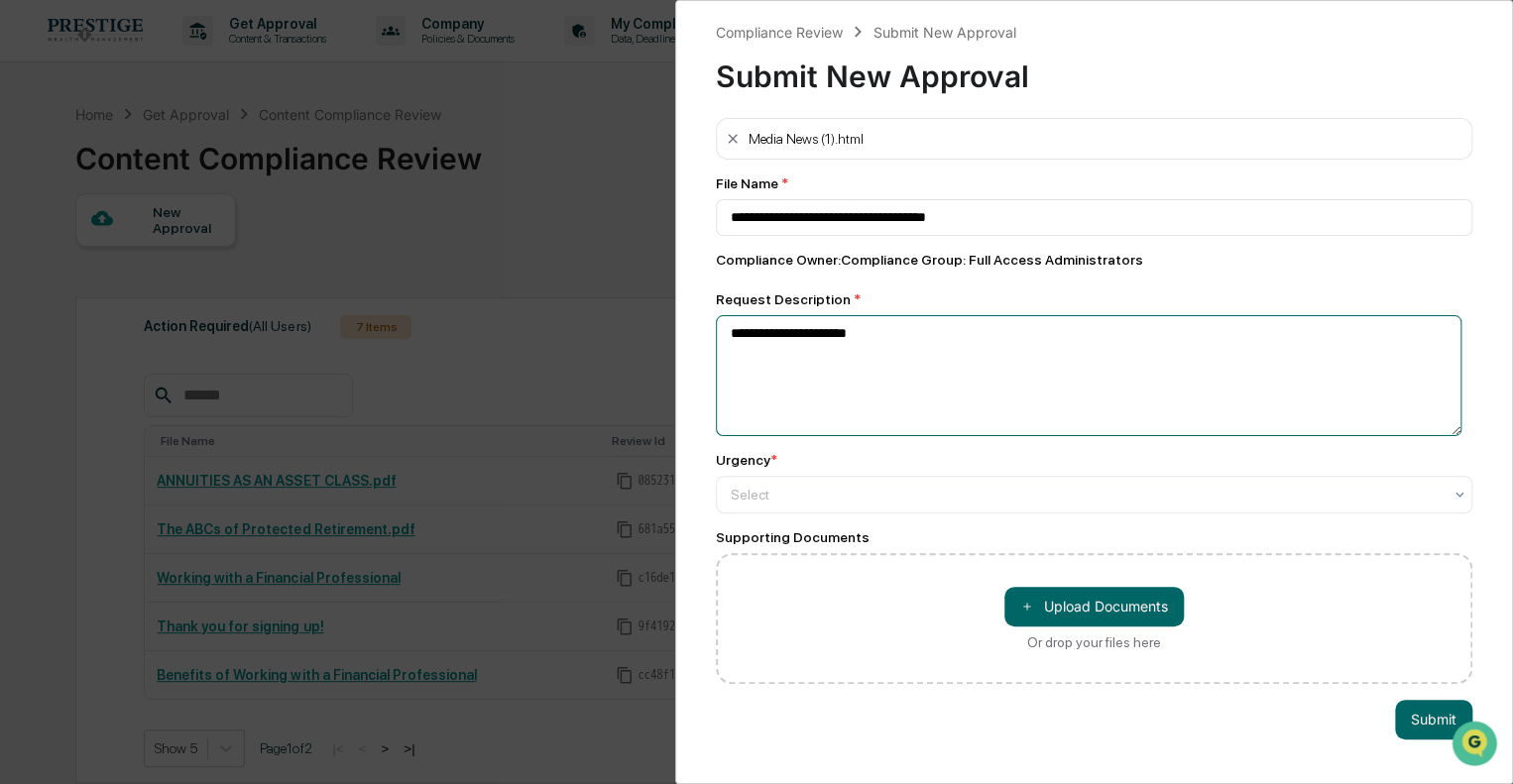 click on "**********" at bounding box center (1089, 376) 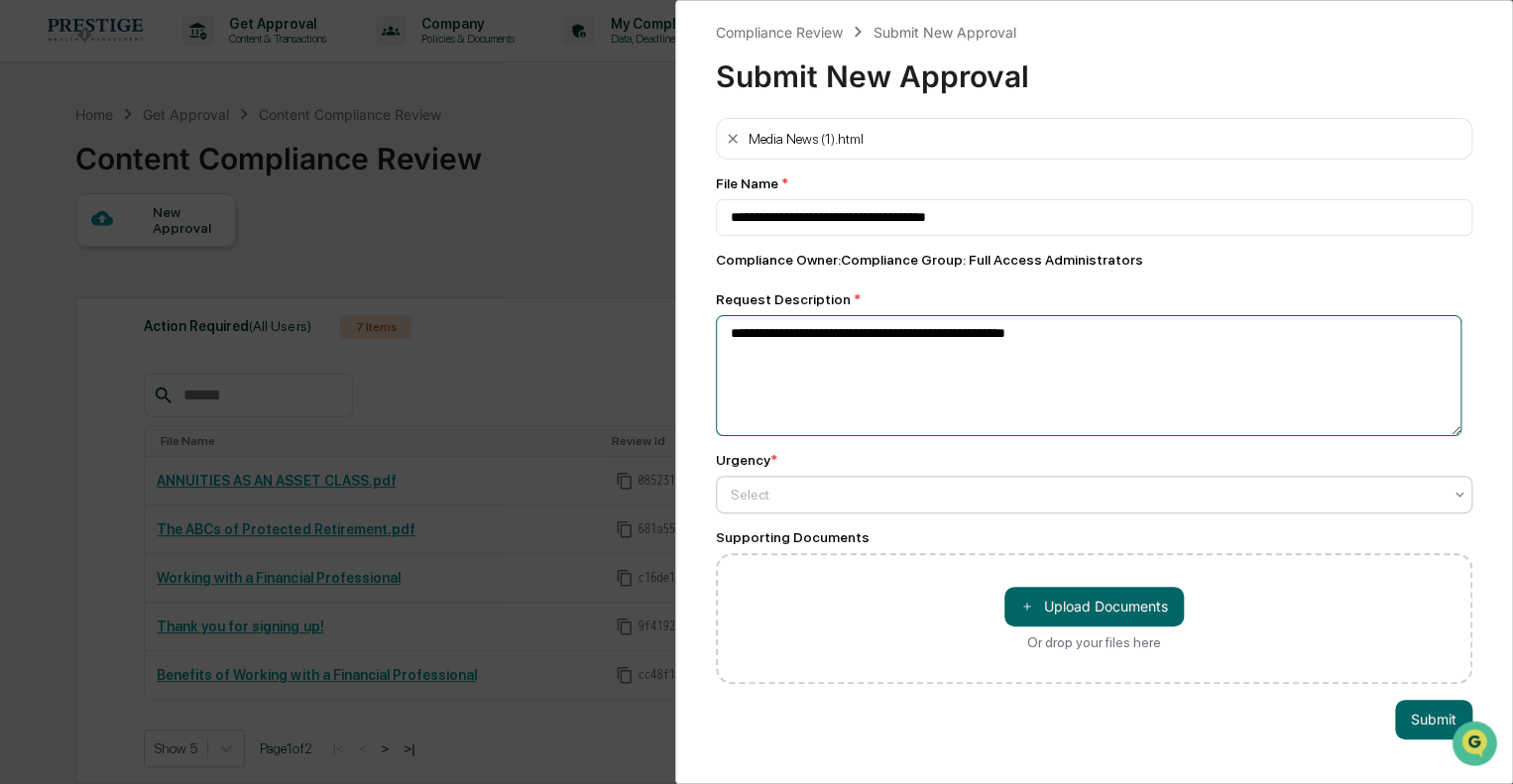 type on "**********" 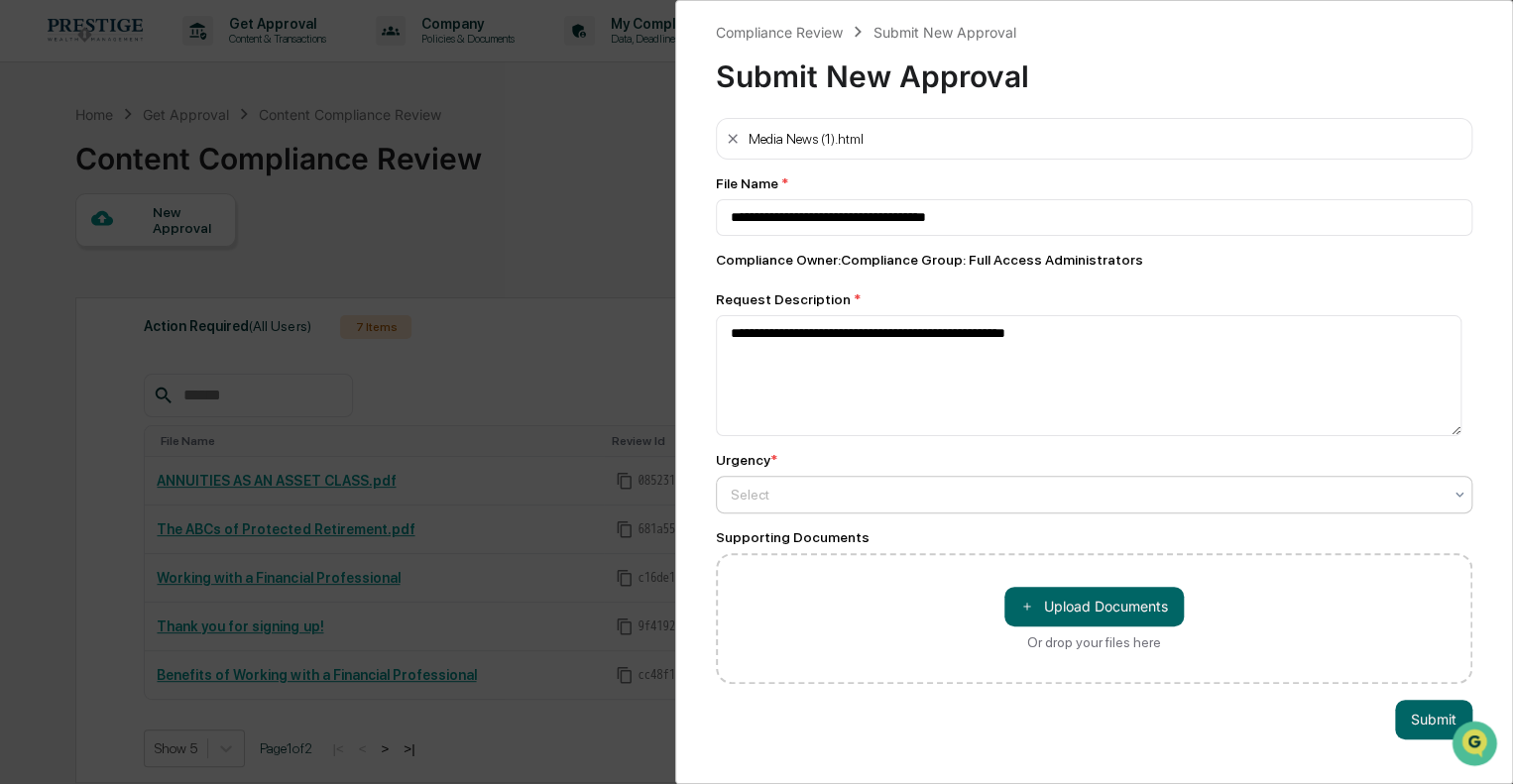 click at bounding box center (1086, 495) 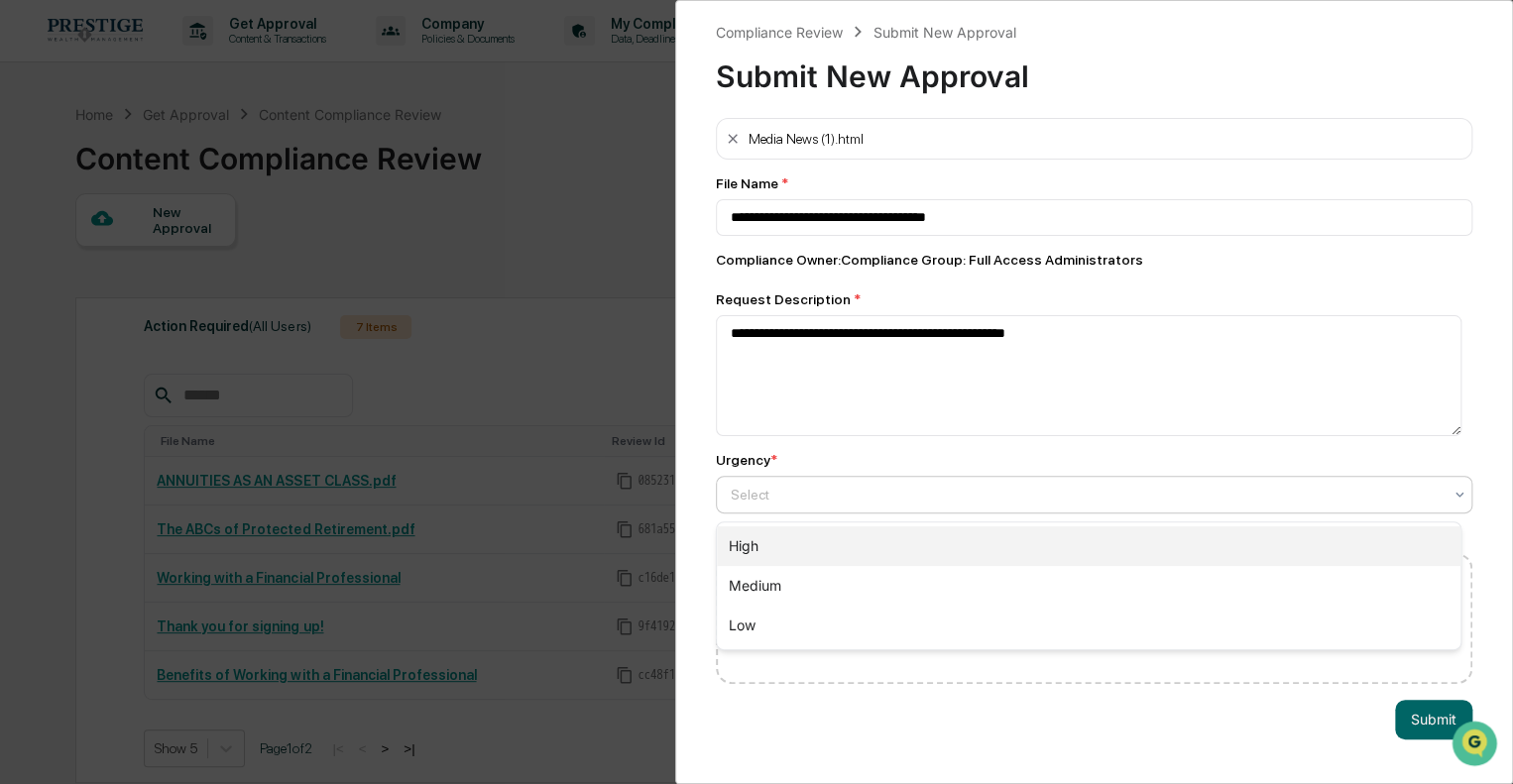 click on "High" at bounding box center [1089, 546] 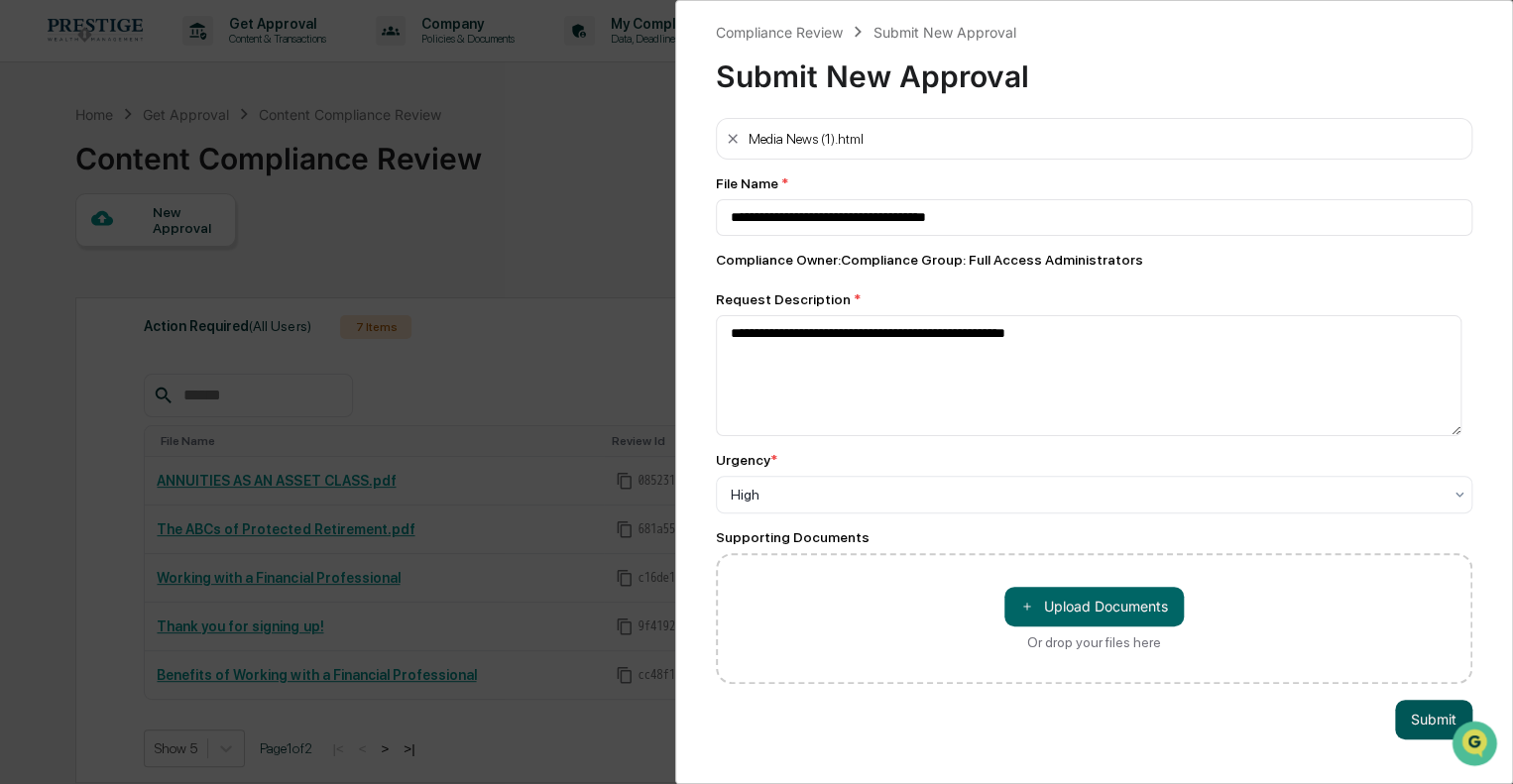 click on "Submit" at bounding box center (1434, 720) 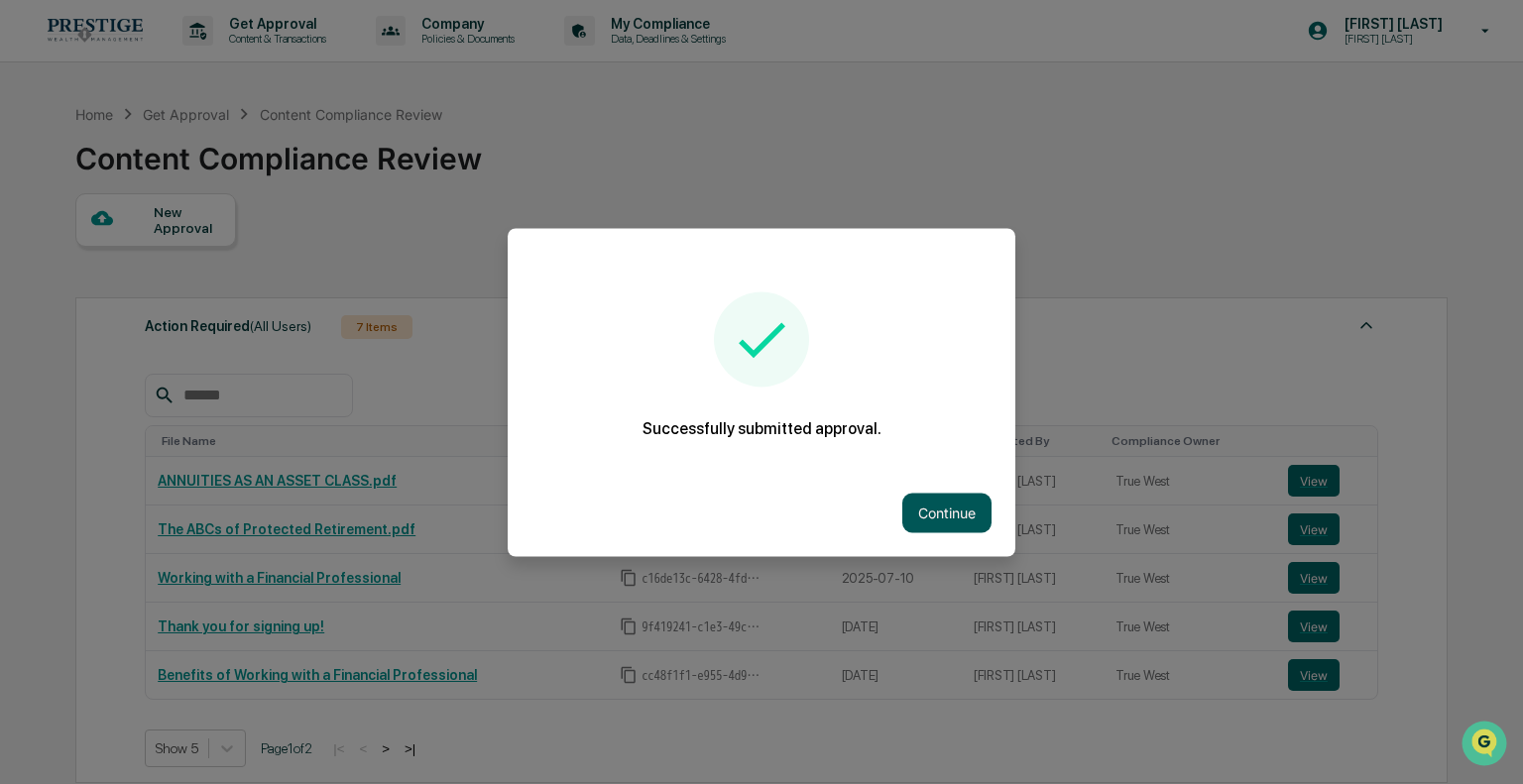 click on "Continue" at bounding box center [947, 512] 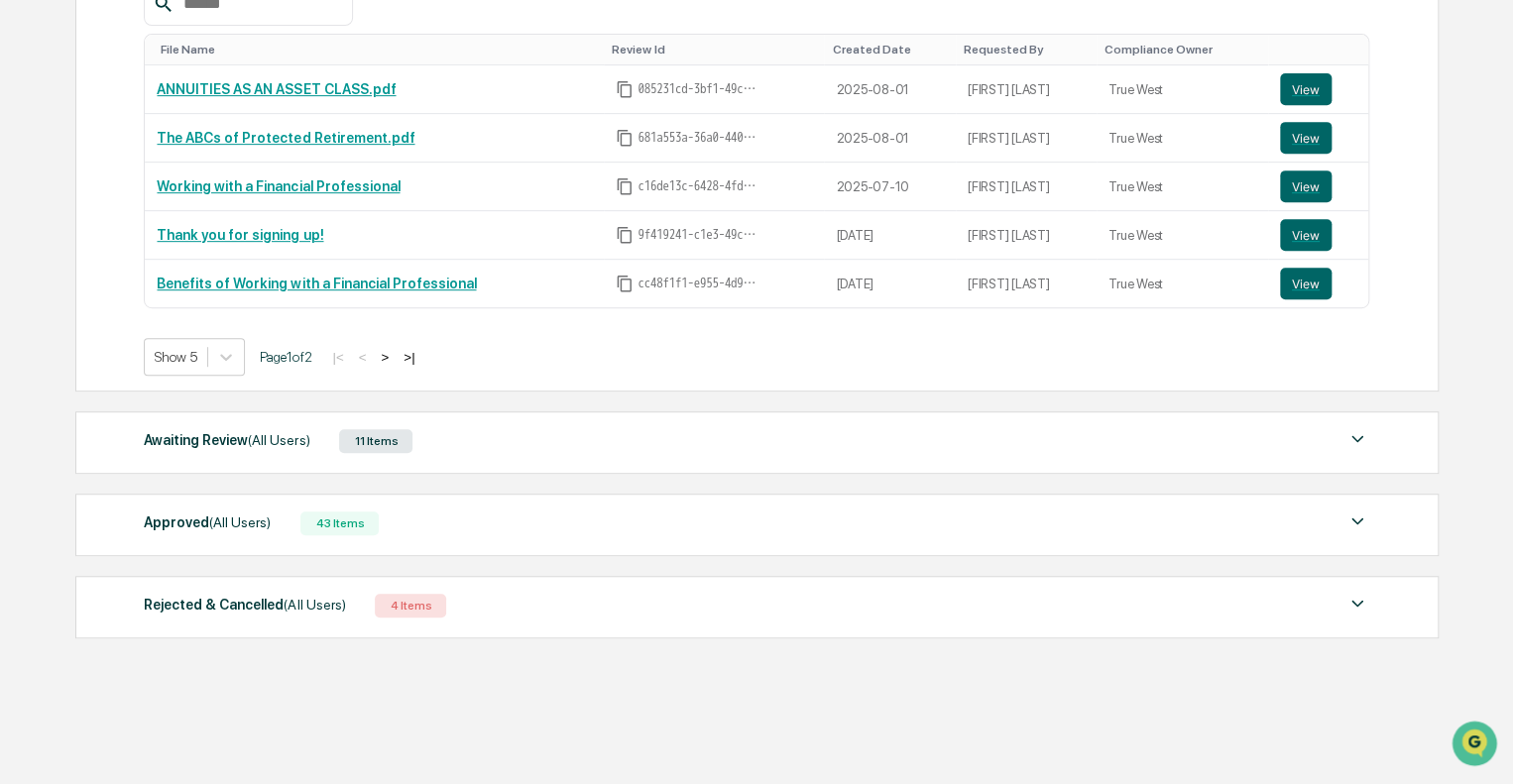 scroll, scrollTop: 392, scrollLeft: 0, axis: vertical 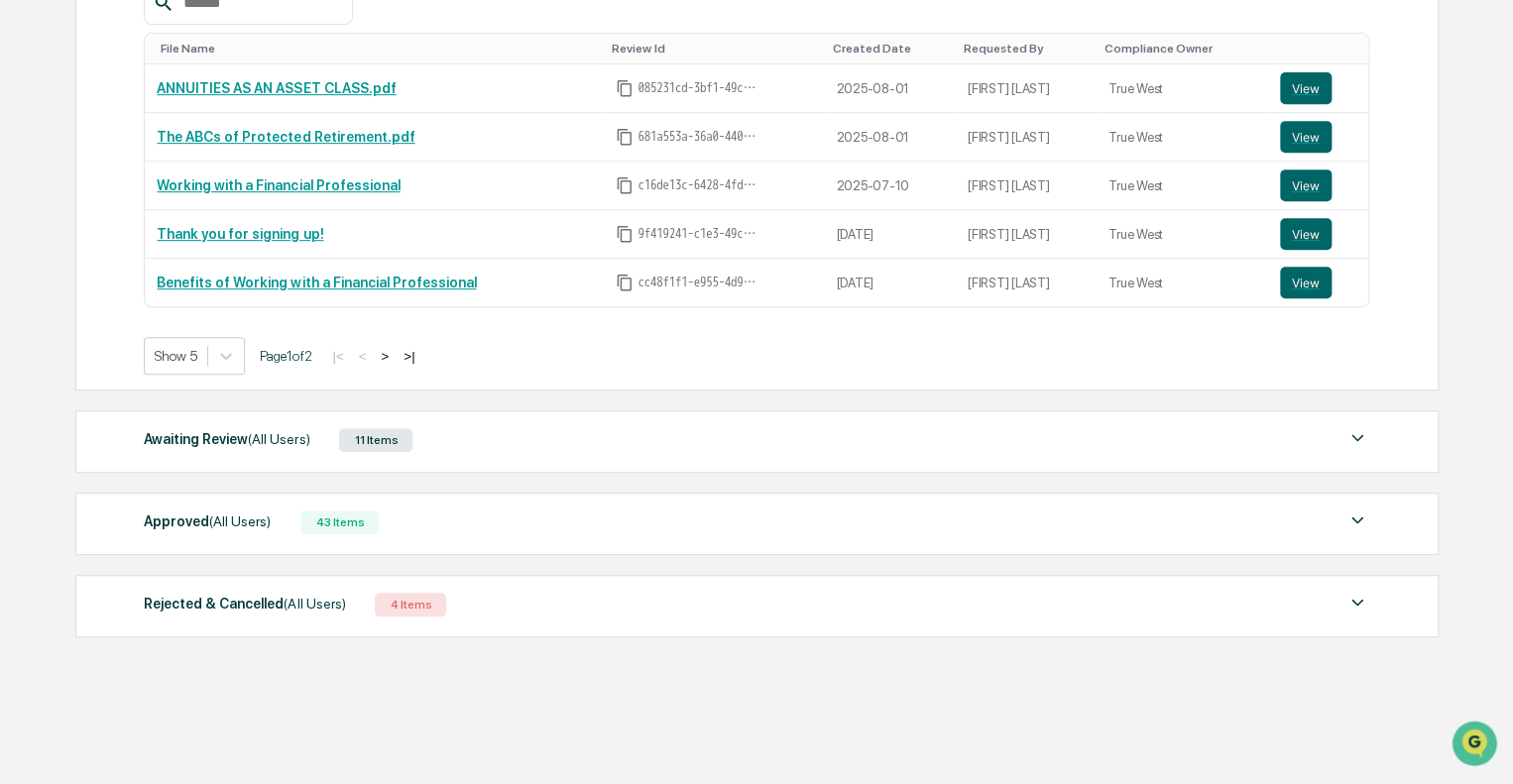 click on "11 Items" at bounding box center [376, 440] 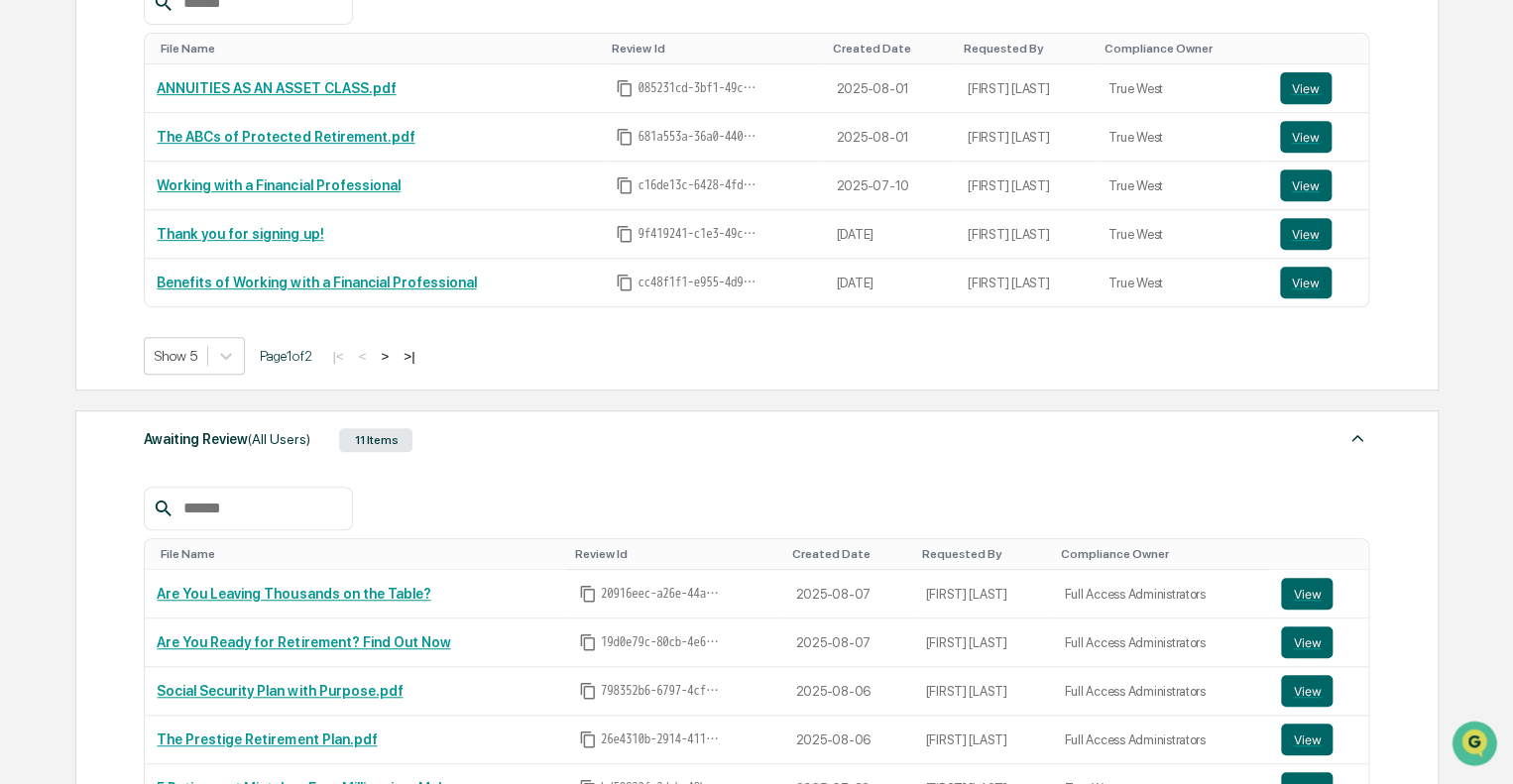 click on "Awaiting Review  (All Users) 11 Items" at bounding box center (756, 440) 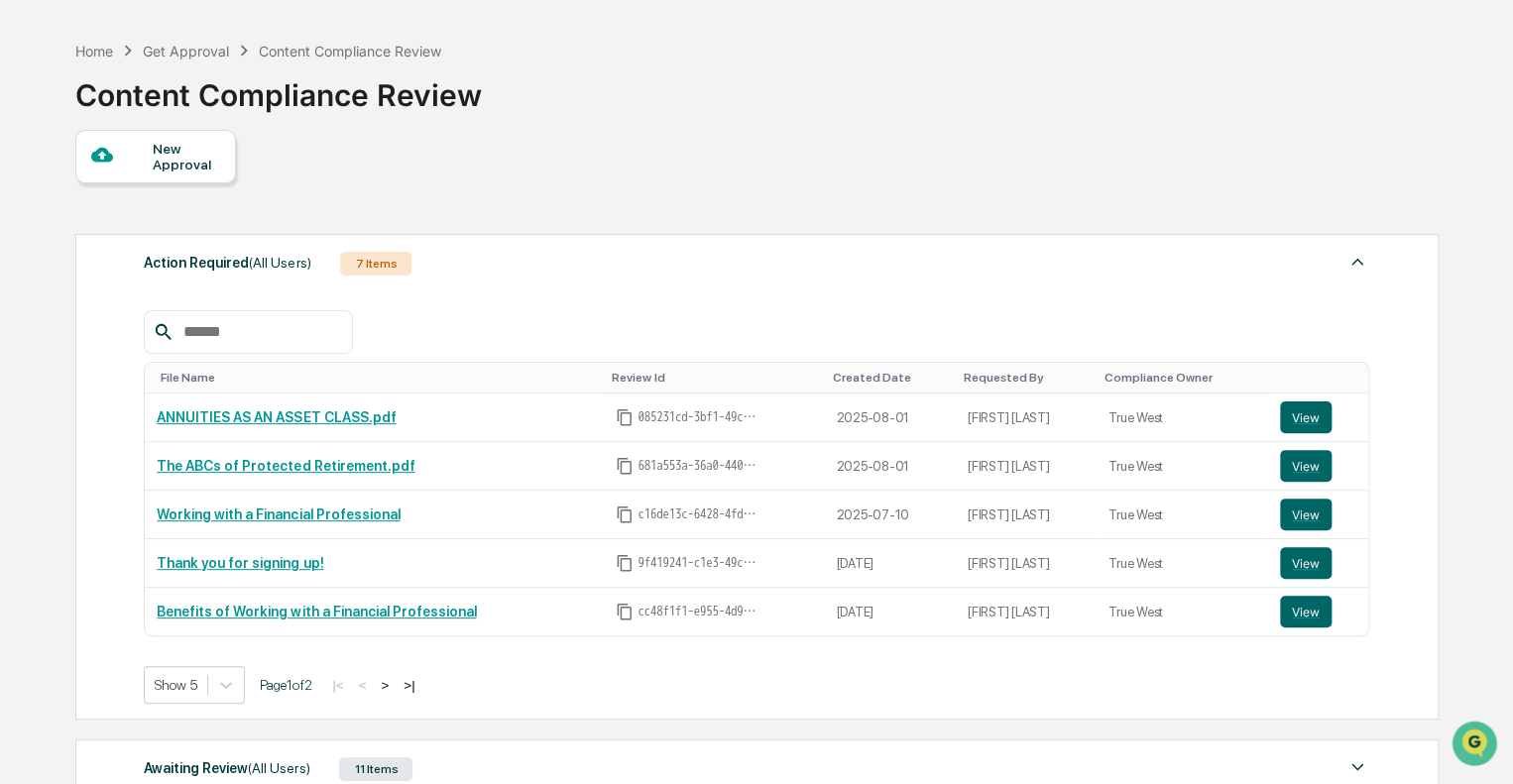 scroll, scrollTop: 0, scrollLeft: 0, axis: both 